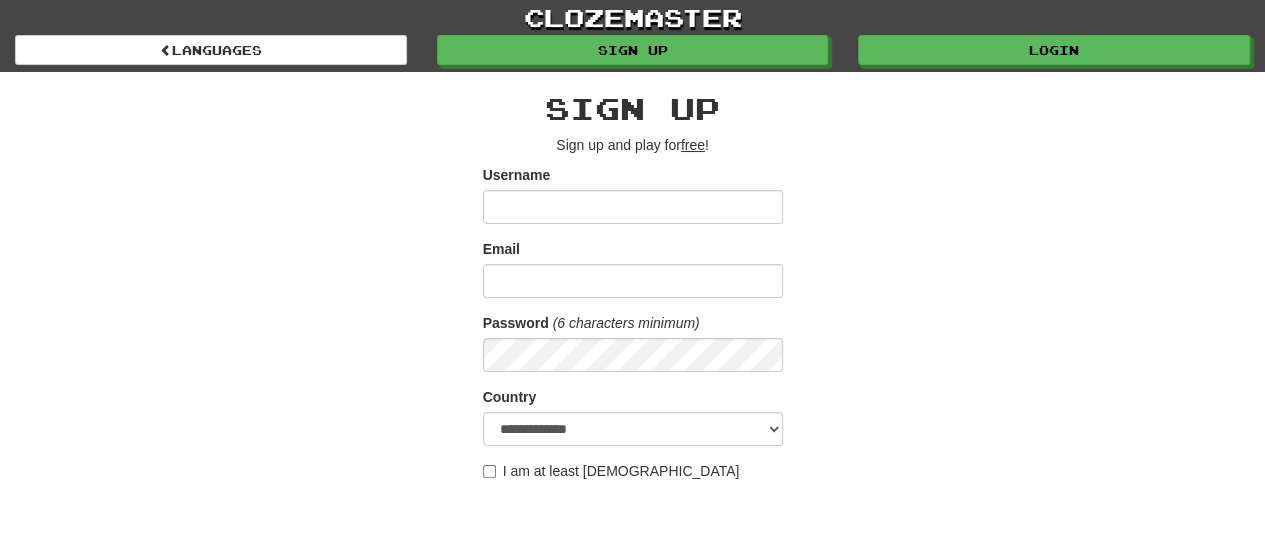 scroll, scrollTop: 500, scrollLeft: 0, axis: vertical 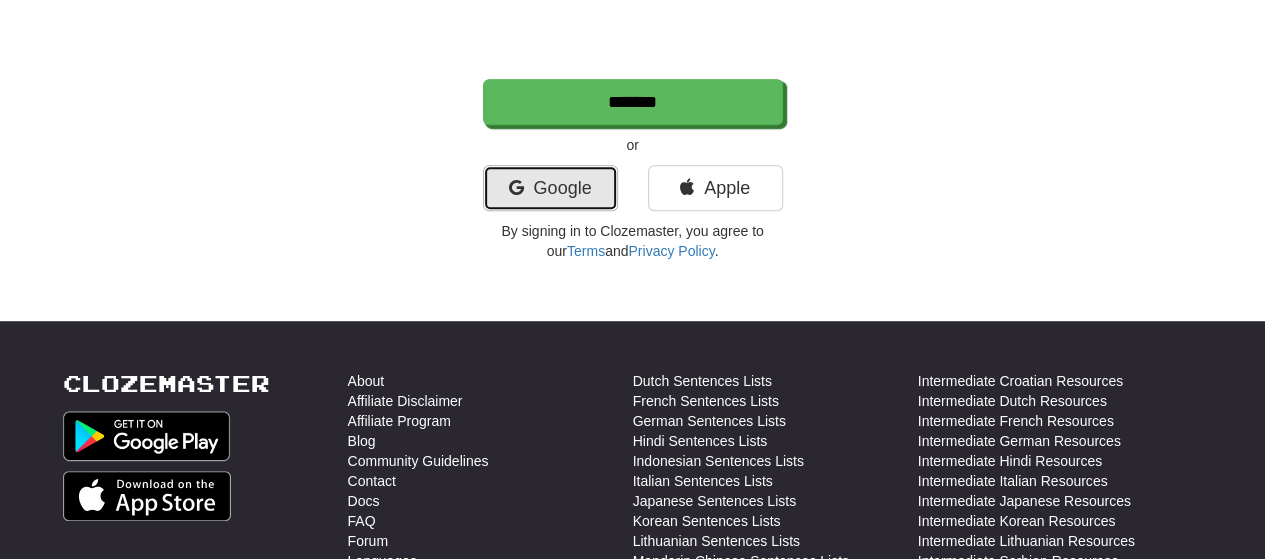 click on "Google" at bounding box center (550, 188) 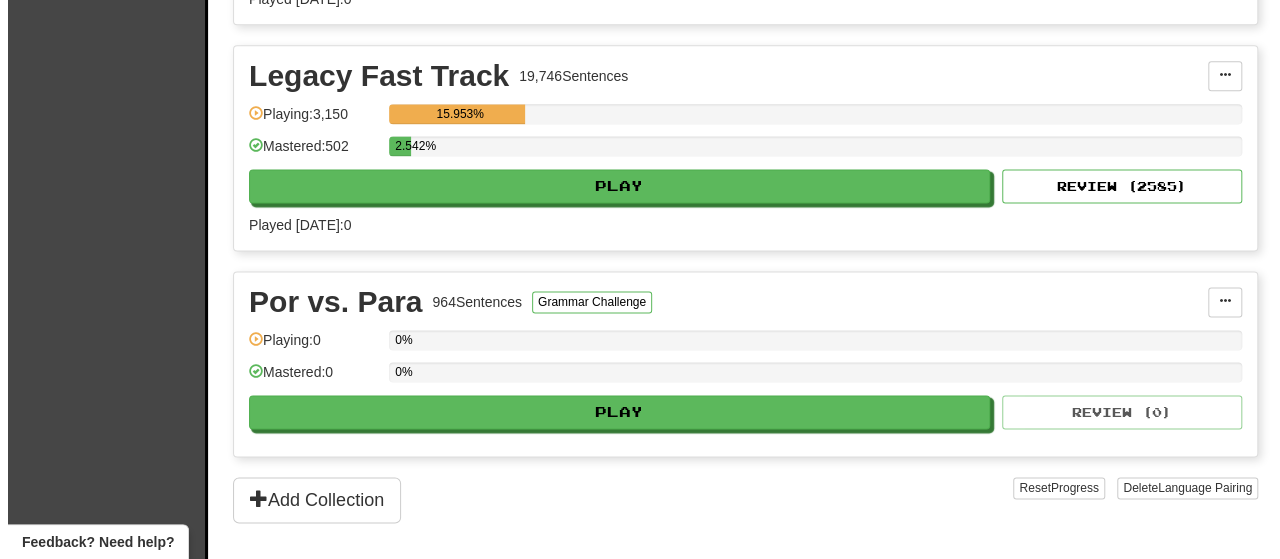 scroll, scrollTop: 1200, scrollLeft: 0, axis: vertical 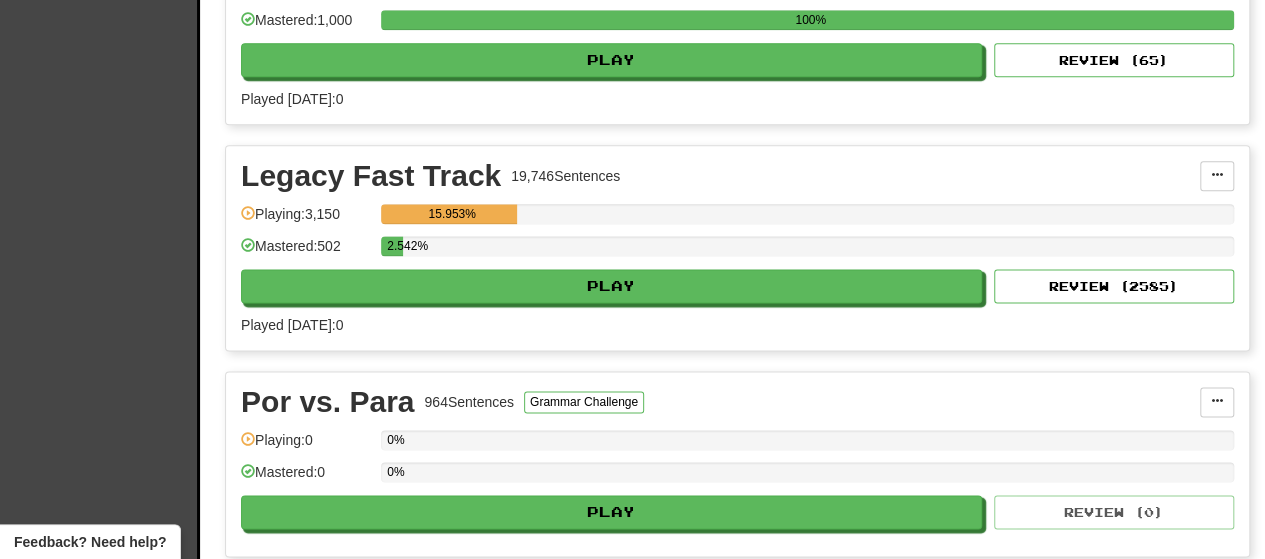 click on "Legacy Fast Track 19,746  Sentences" at bounding box center (720, 176) 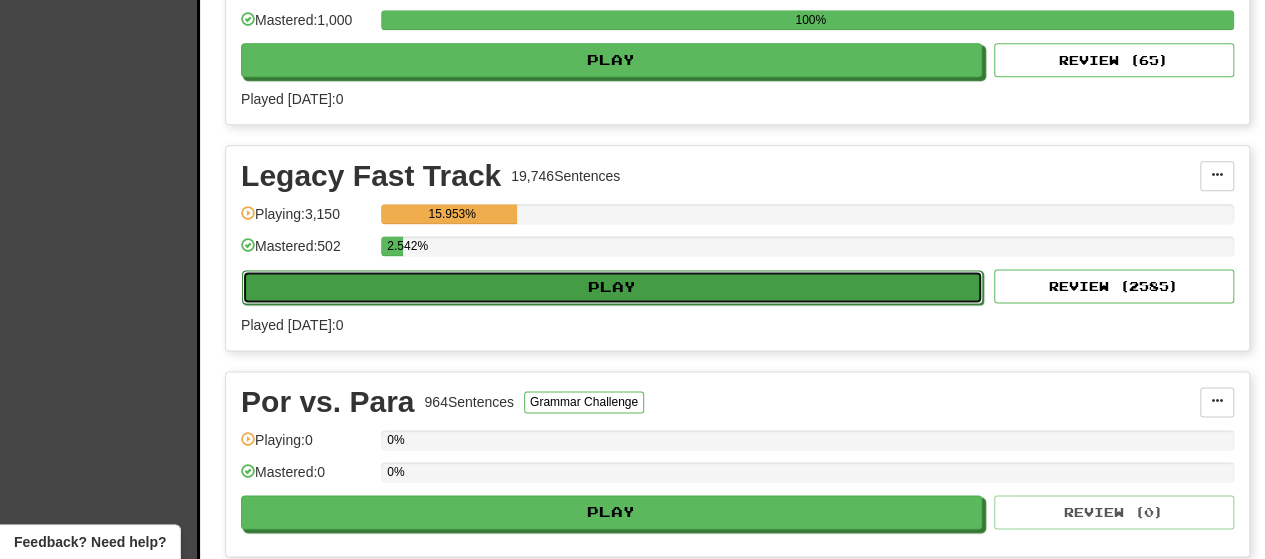click on "Play" at bounding box center [612, 287] 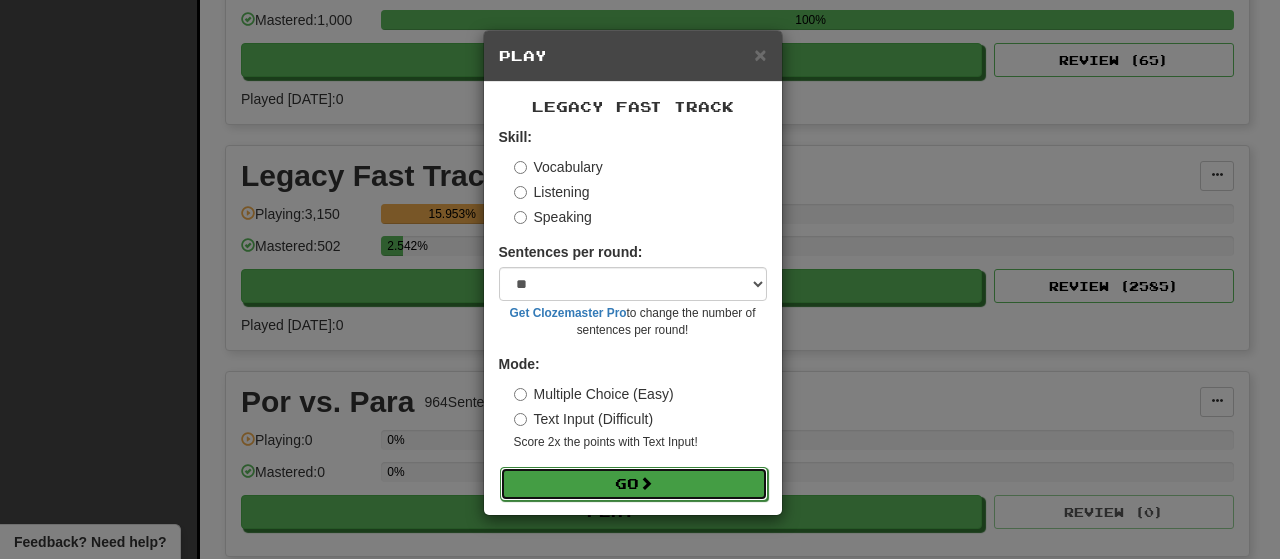 click on "Go" at bounding box center [634, 484] 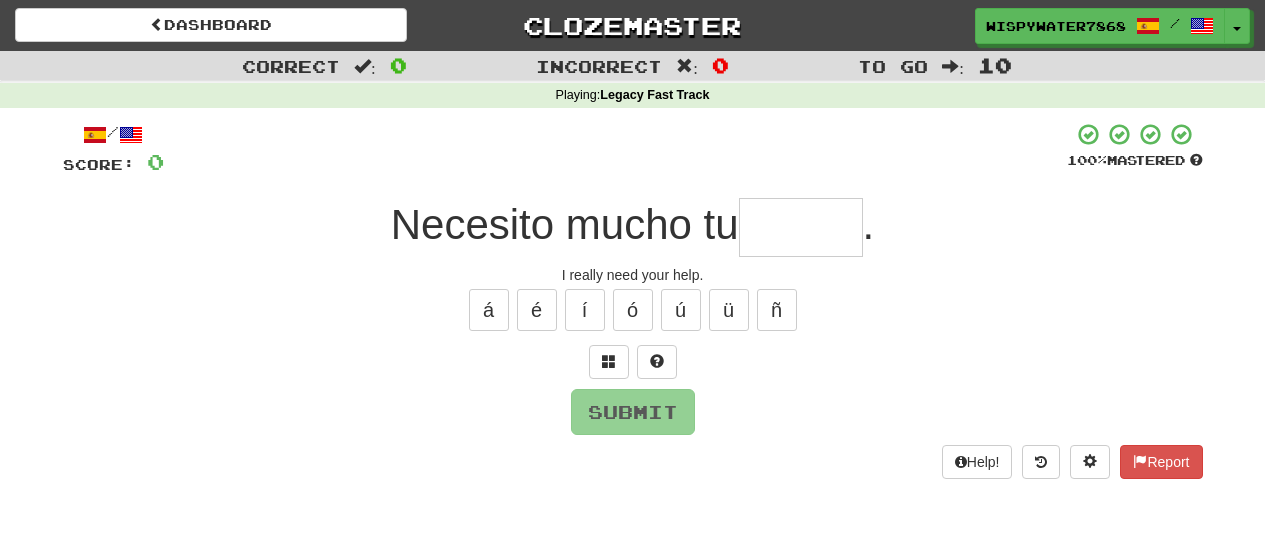 scroll, scrollTop: 0, scrollLeft: 0, axis: both 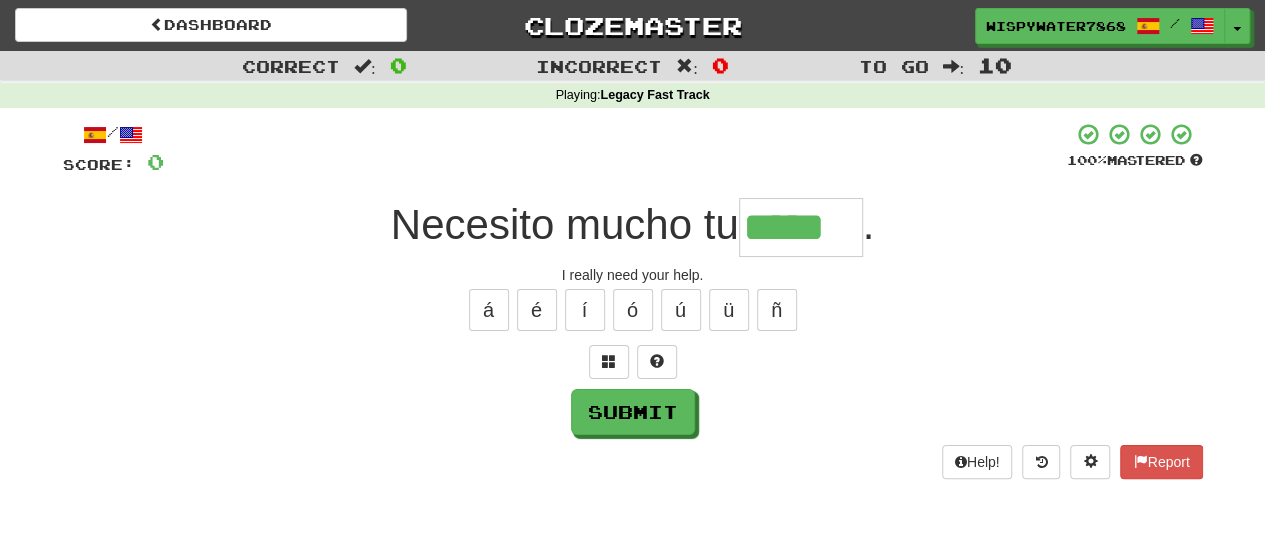 type on "*****" 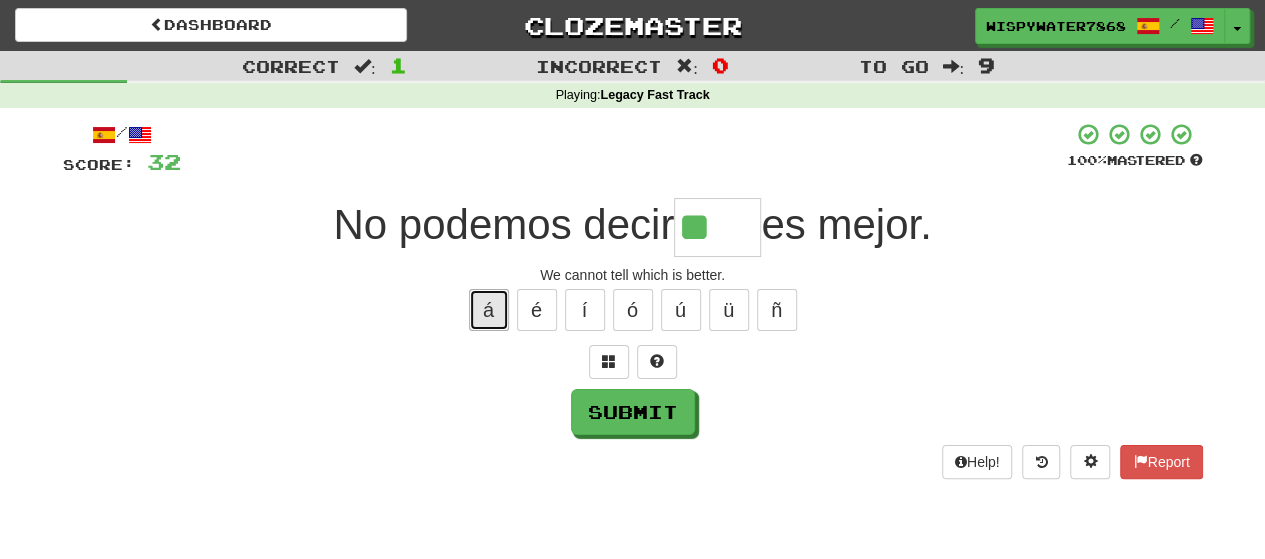 click on "á" at bounding box center (489, 310) 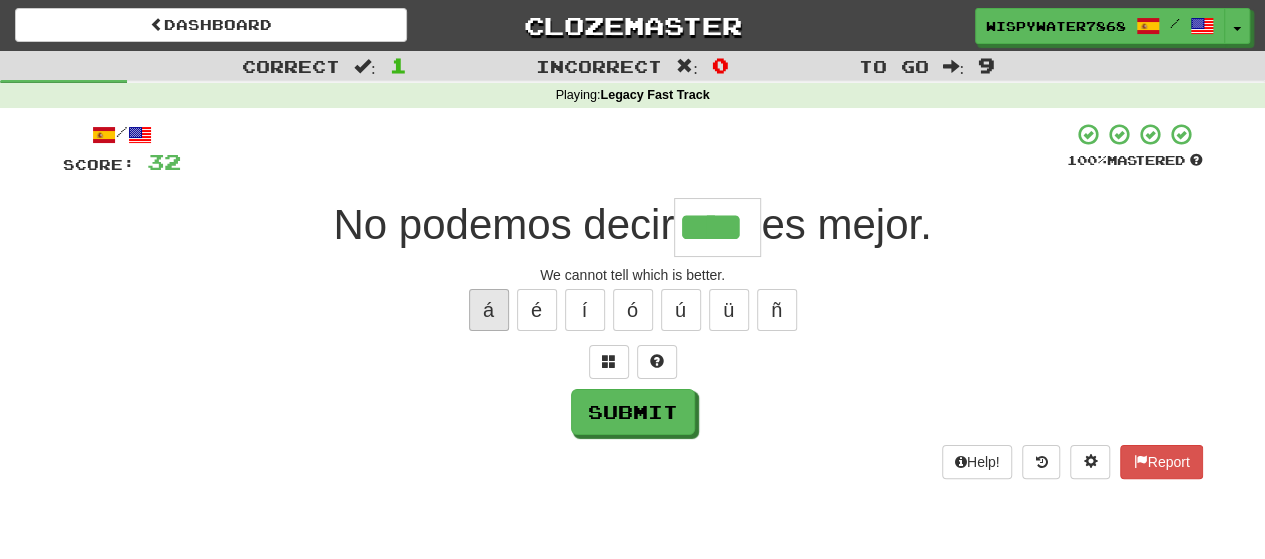 type on "****" 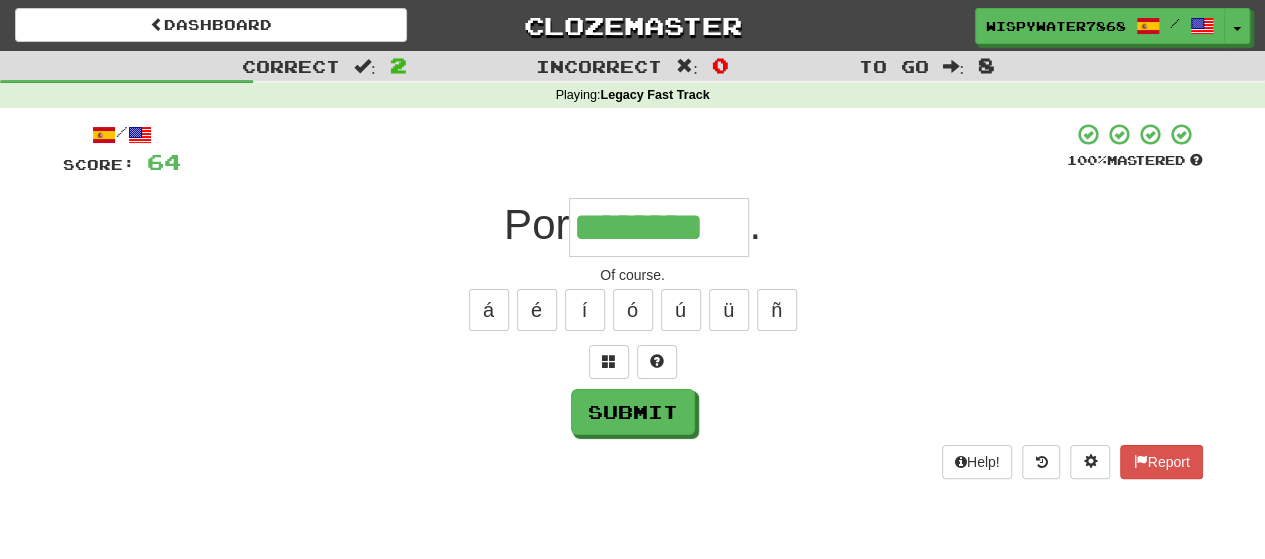 type on "********" 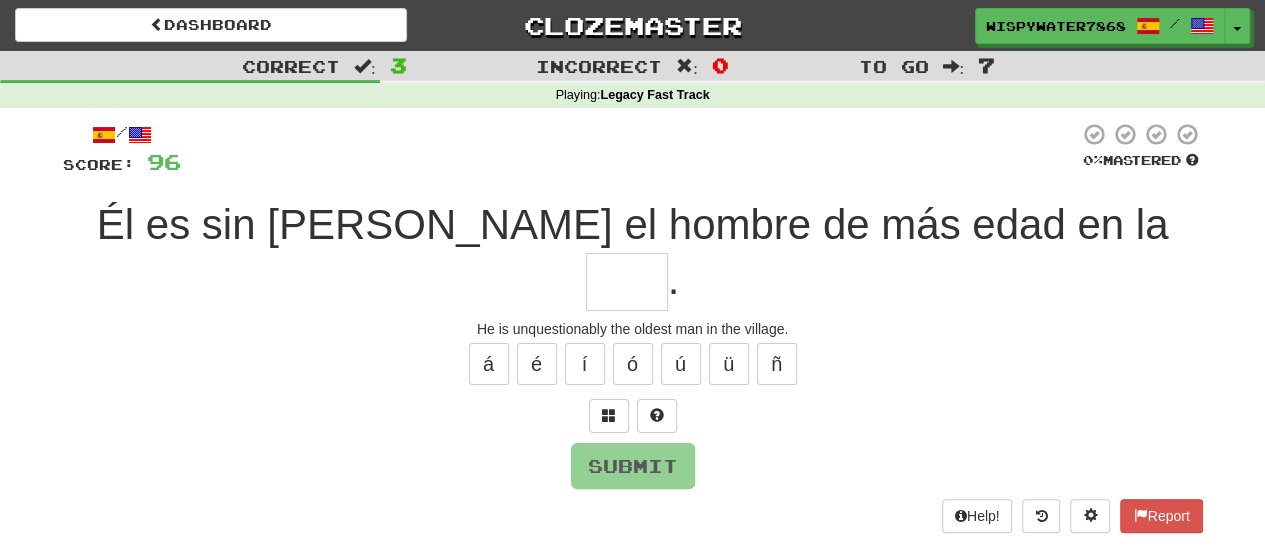 type on "*" 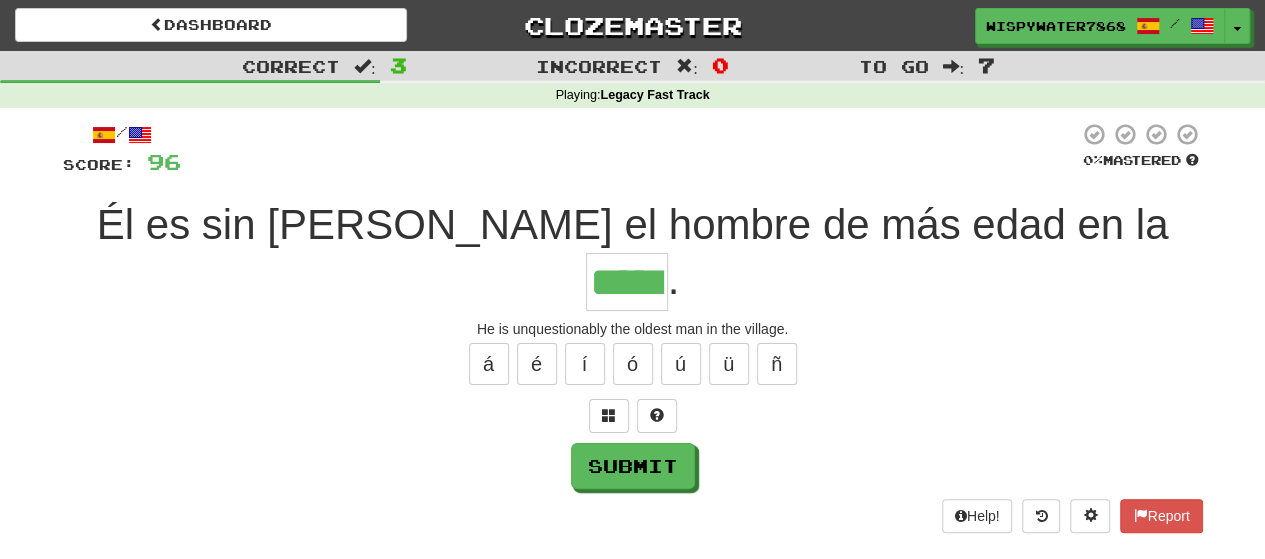 type on "*****" 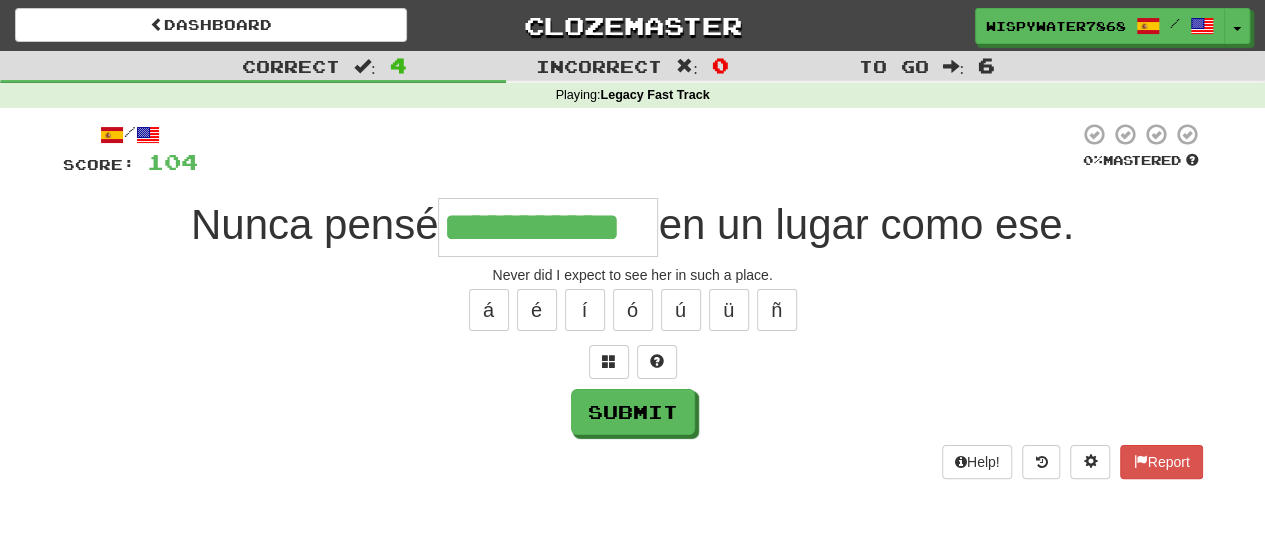 type on "**********" 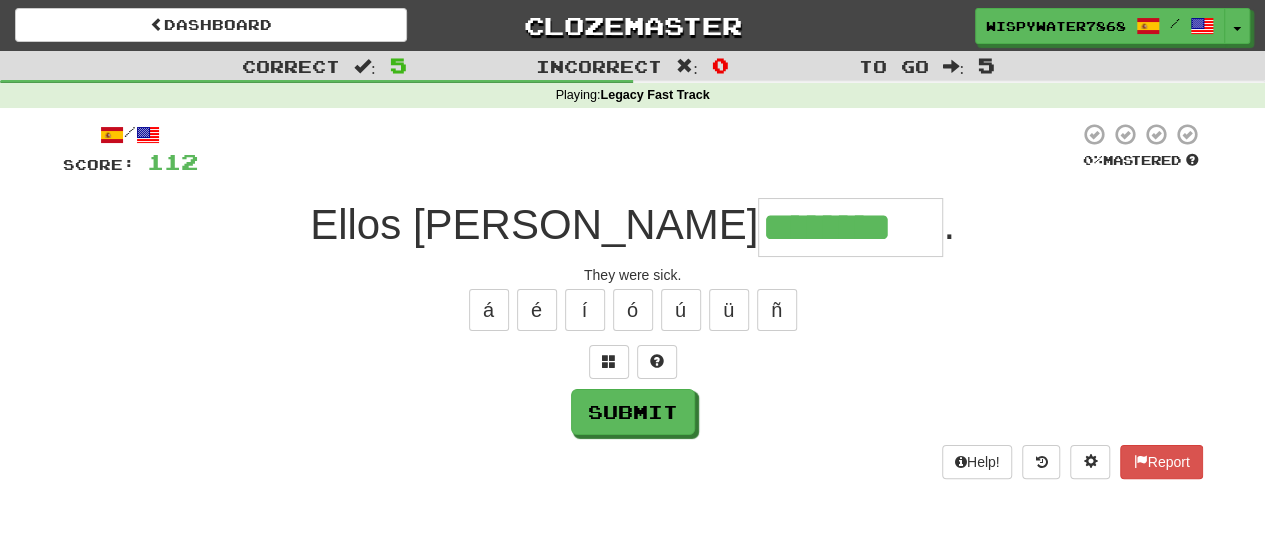 type on "********" 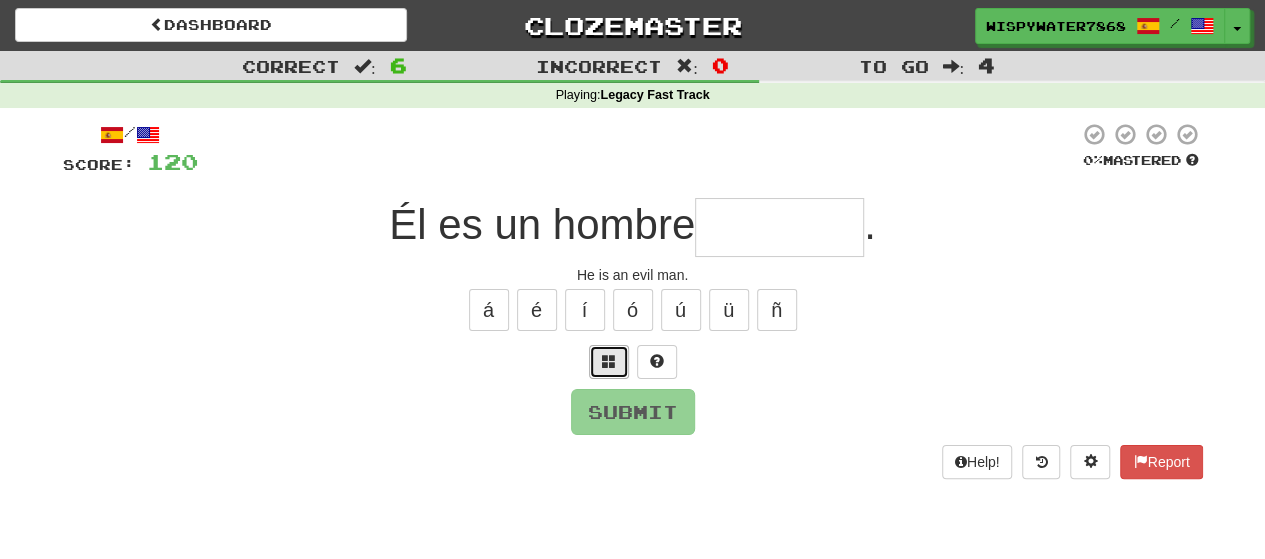 click at bounding box center [609, 362] 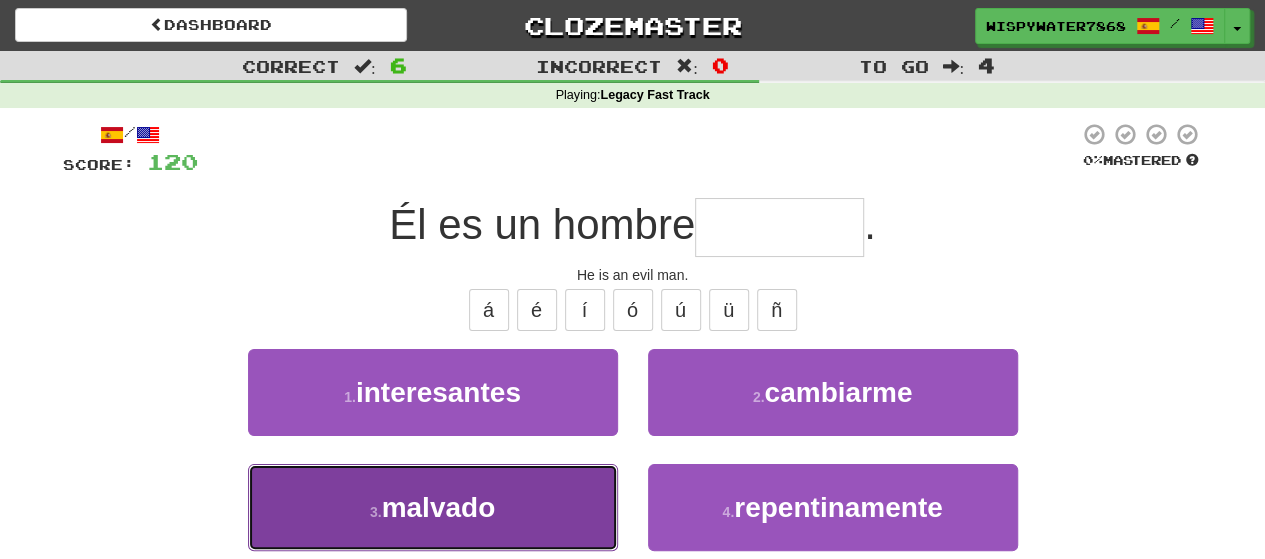 click on "3 .  malvado" at bounding box center [433, 507] 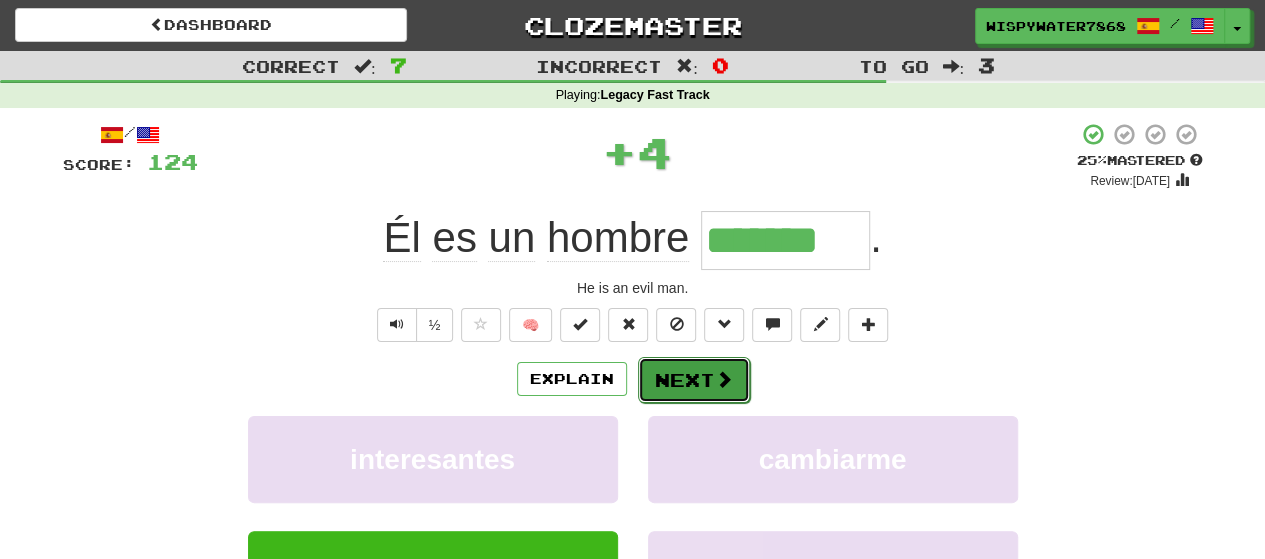 click on "Next" at bounding box center (694, 380) 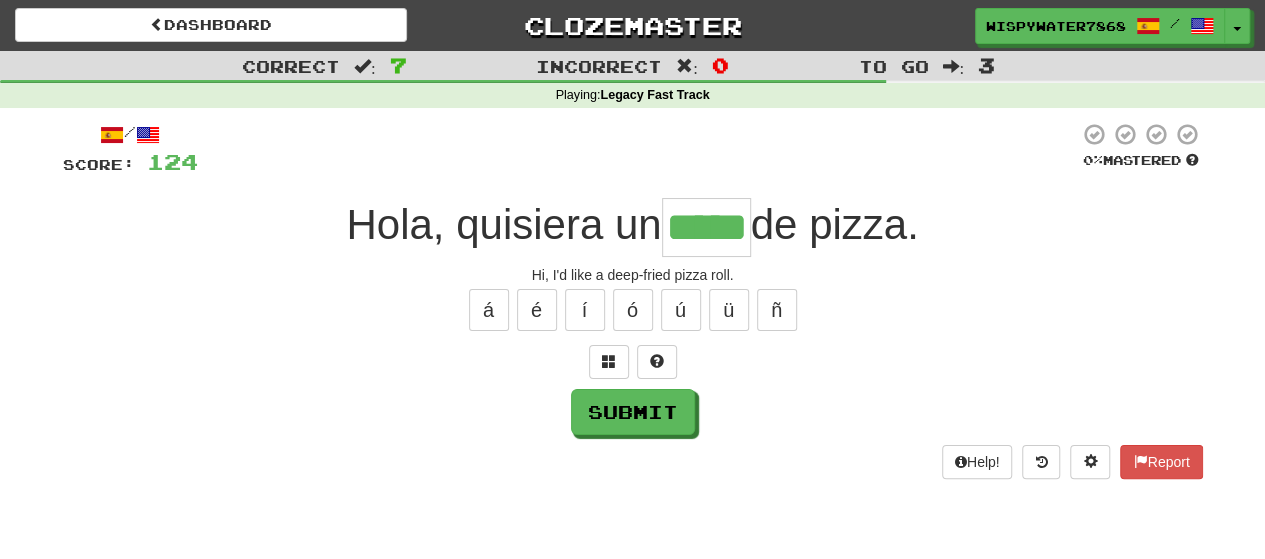 type on "*****" 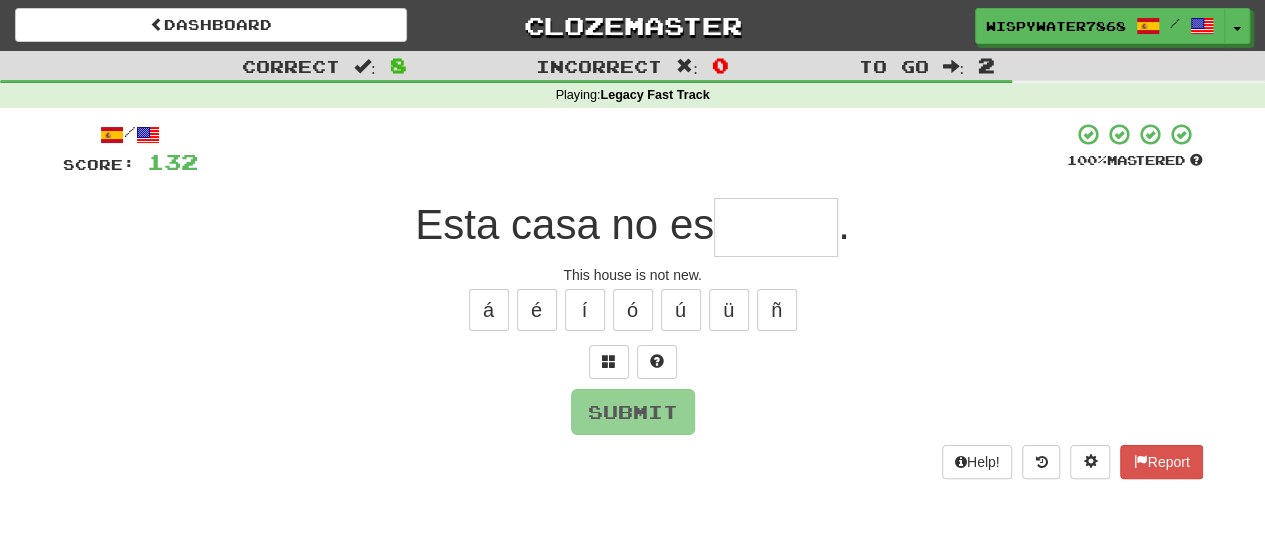 click at bounding box center [776, 227] 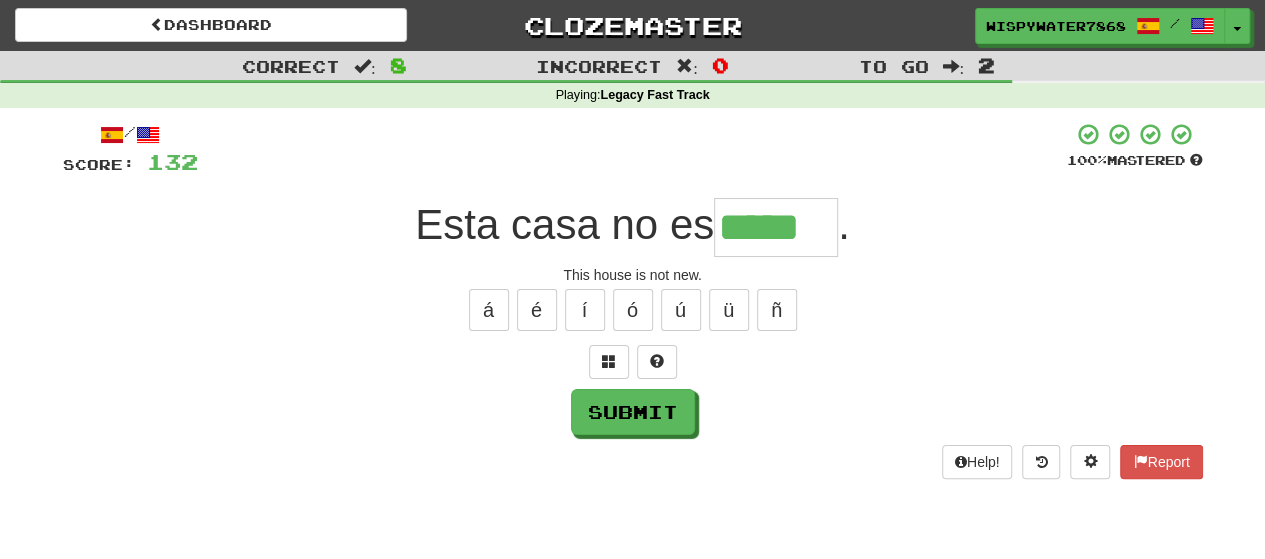 type on "*****" 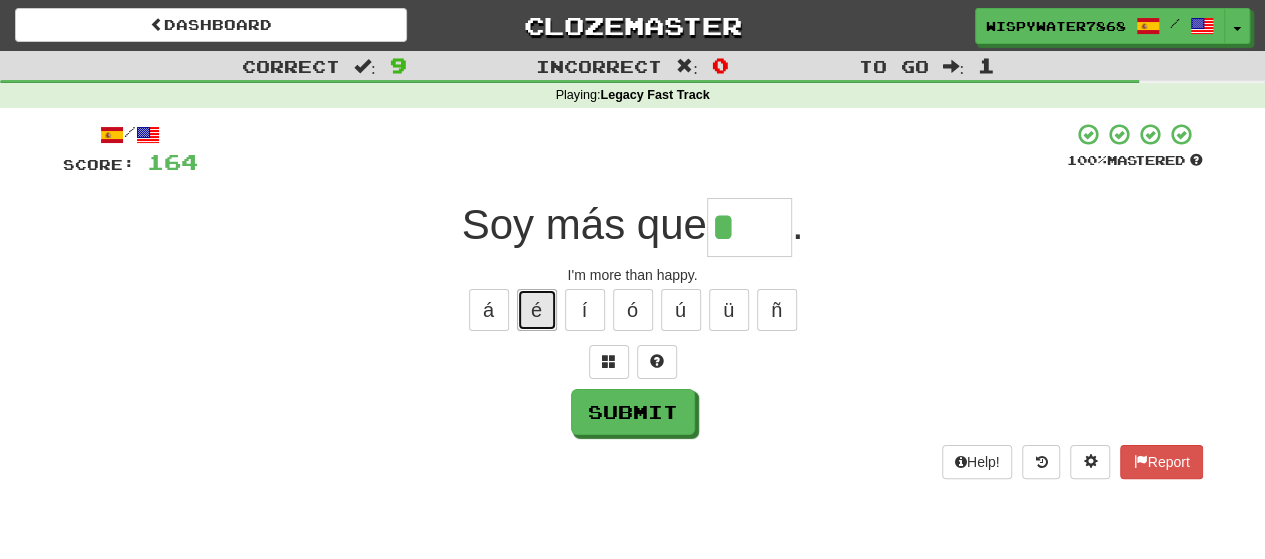 click on "é" at bounding box center [537, 310] 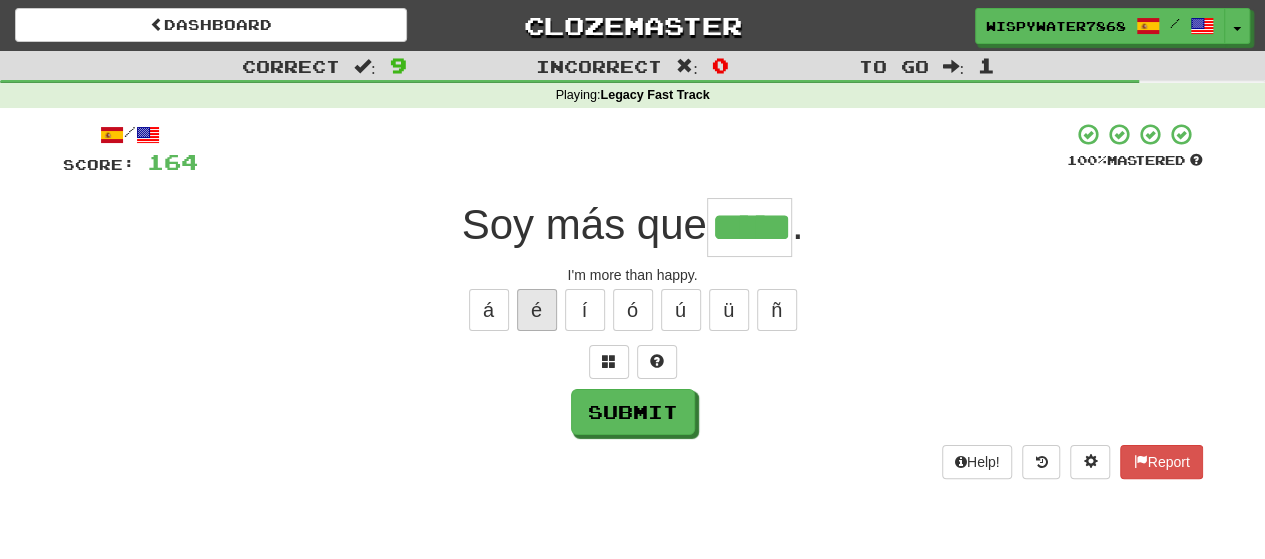 type on "*****" 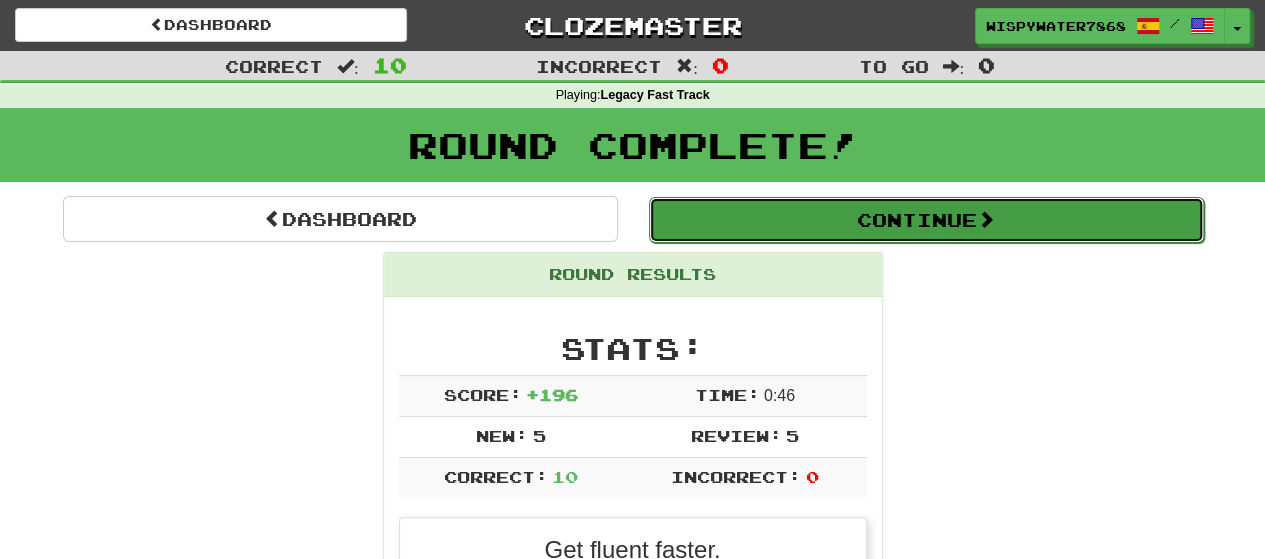click on "Continue" at bounding box center [926, 220] 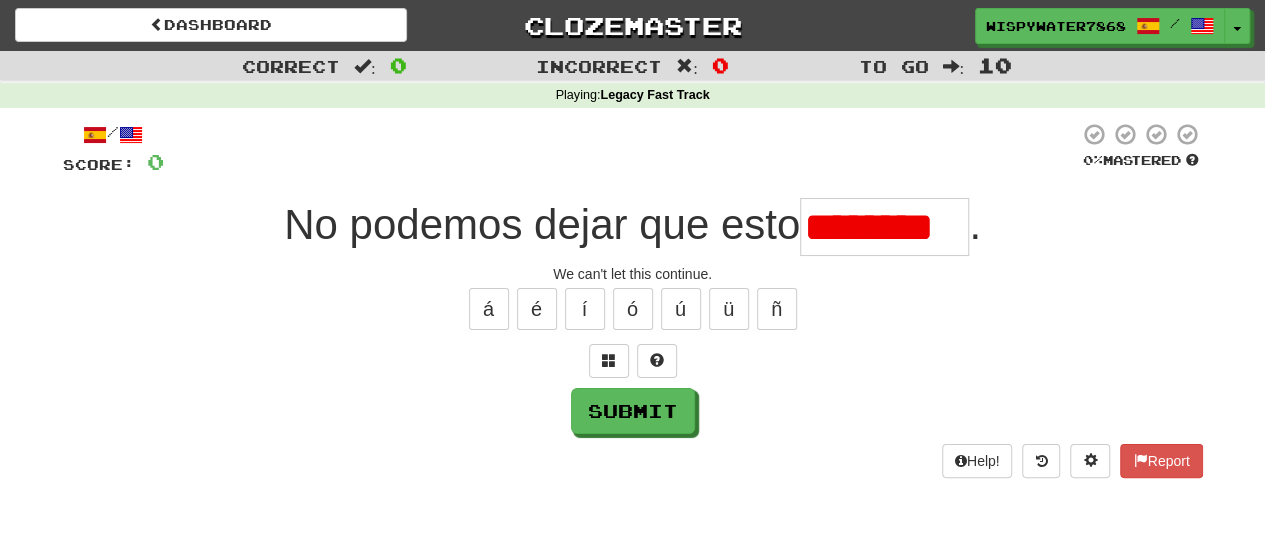 scroll, scrollTop: 0, scrollLeft: 0, axis: both 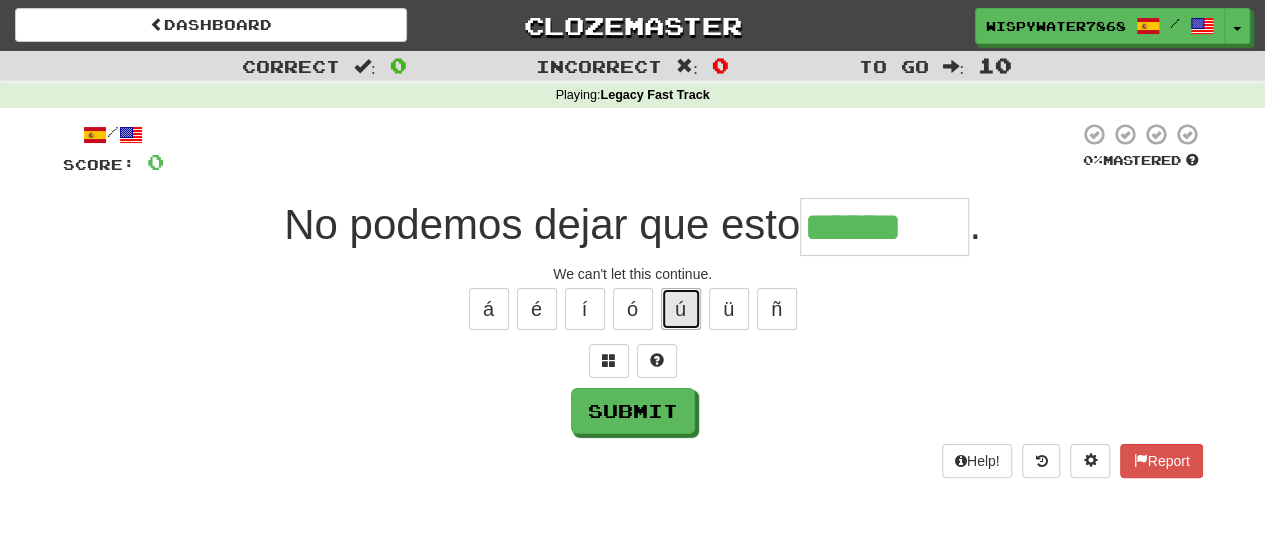click on "ú" at bounding box center (681, 309) 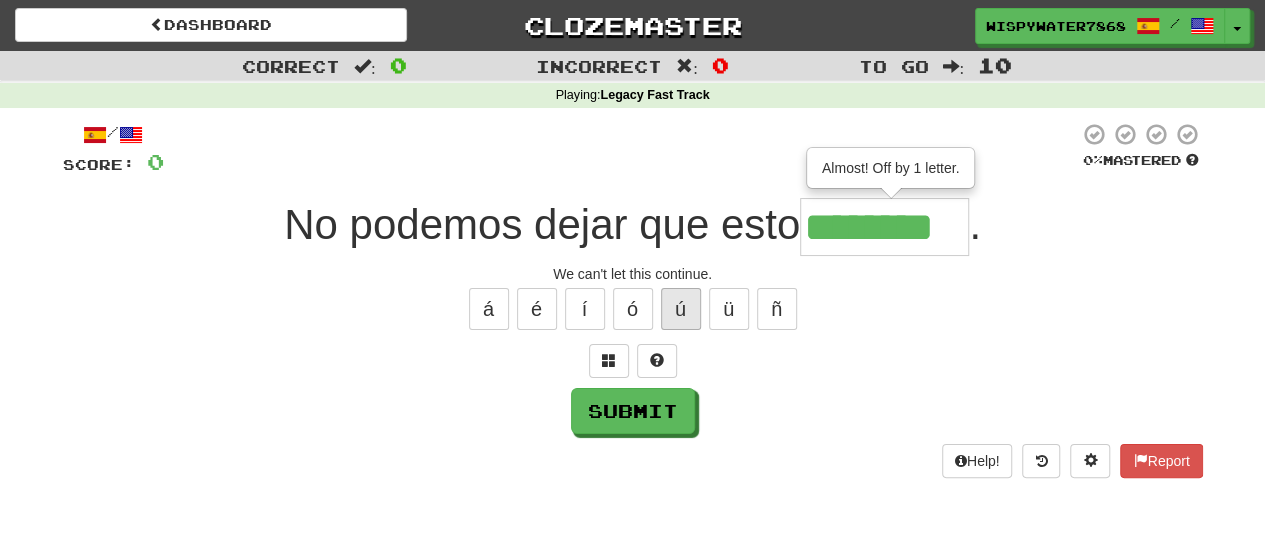 type on "********" 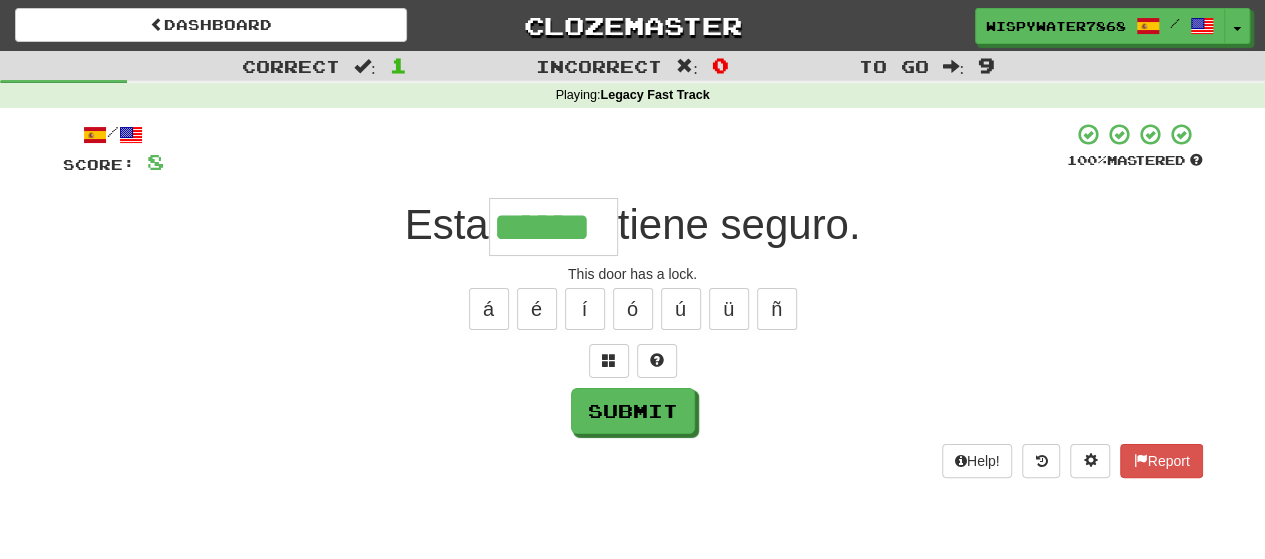 type on "******" 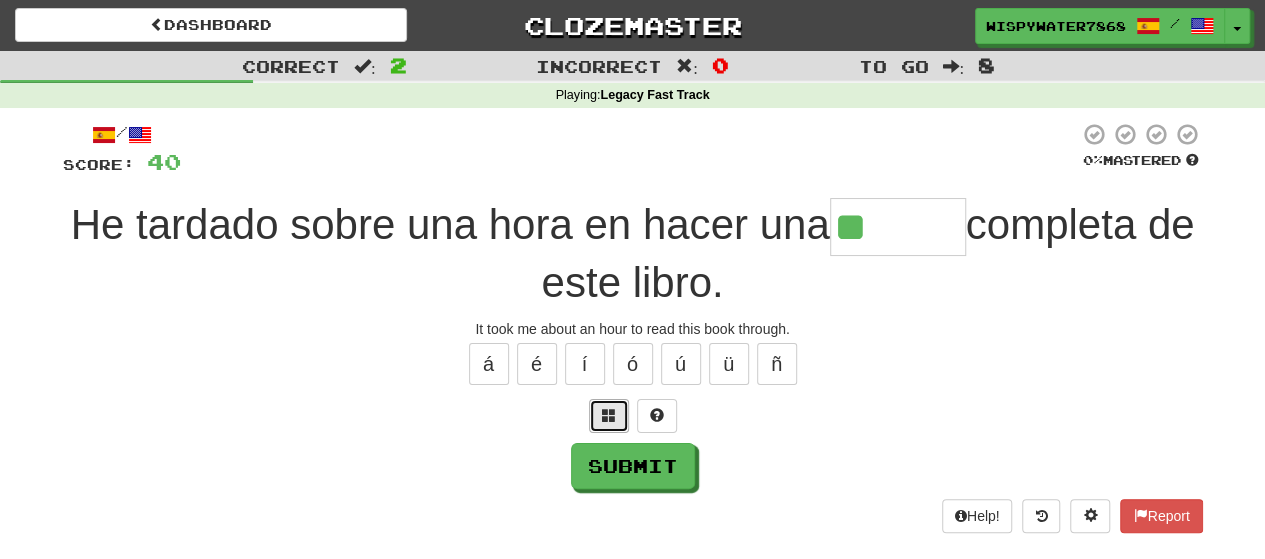 click at bounding box center [609, 416] 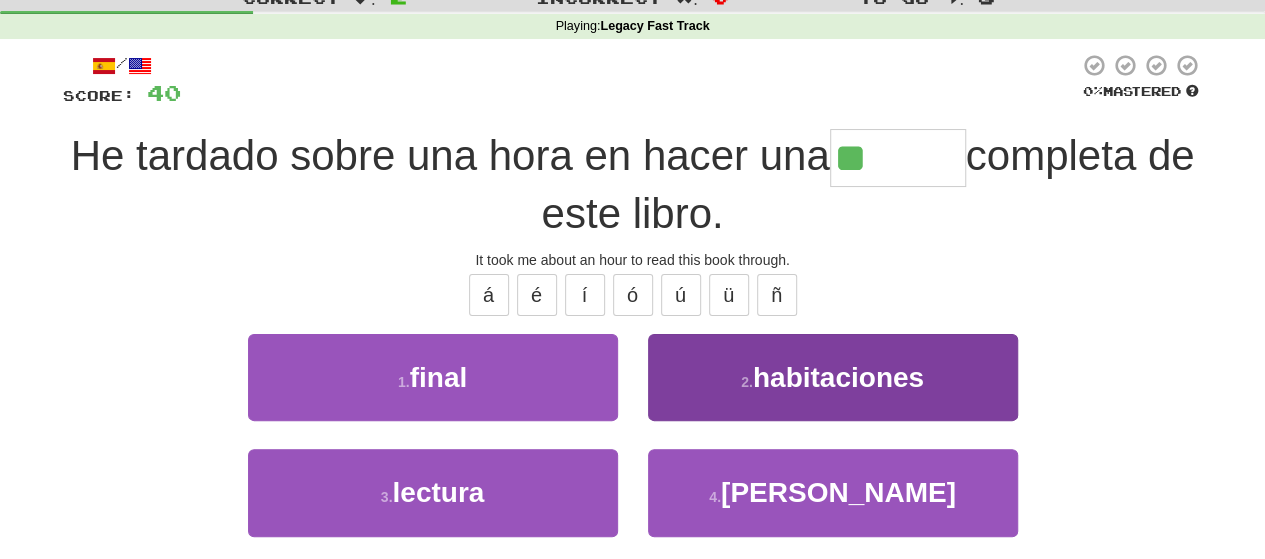 scroll, scrollTop: 100, scrollLeft: 0, axis: vertical 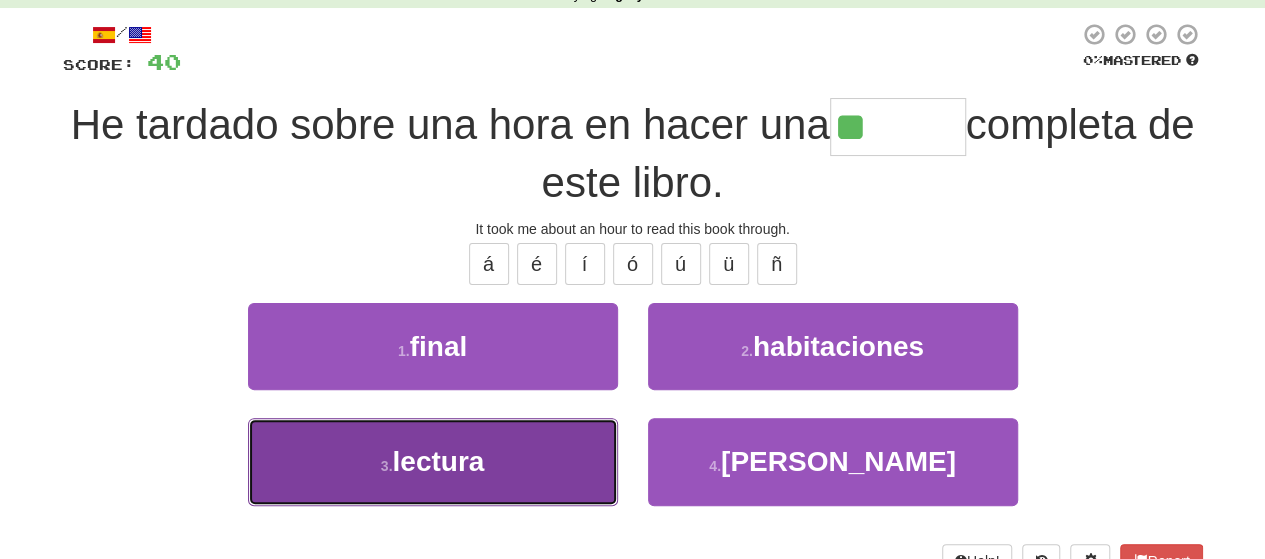 click on "3 .  lectura" at bounding box center [433, 461] 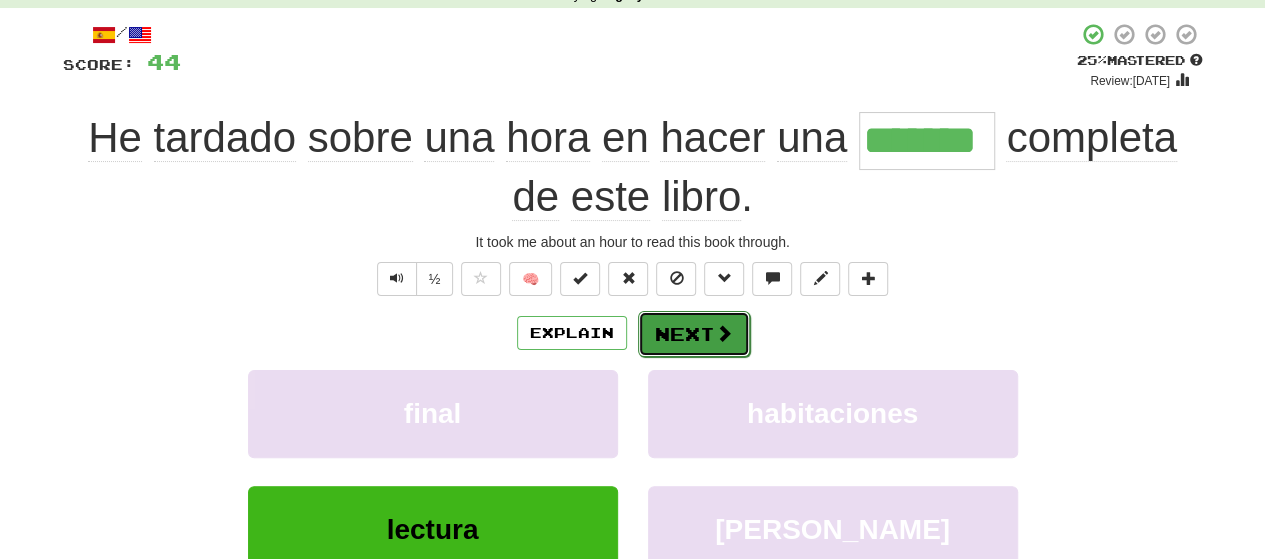 click on "Next" at bounding box center [694, 334] 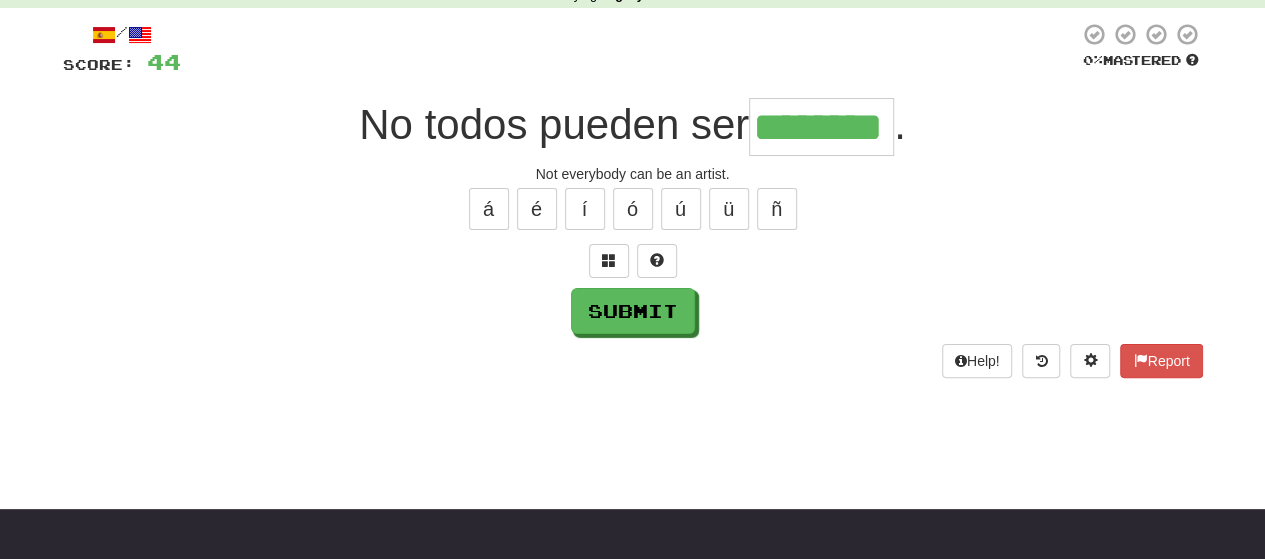 type on "********" 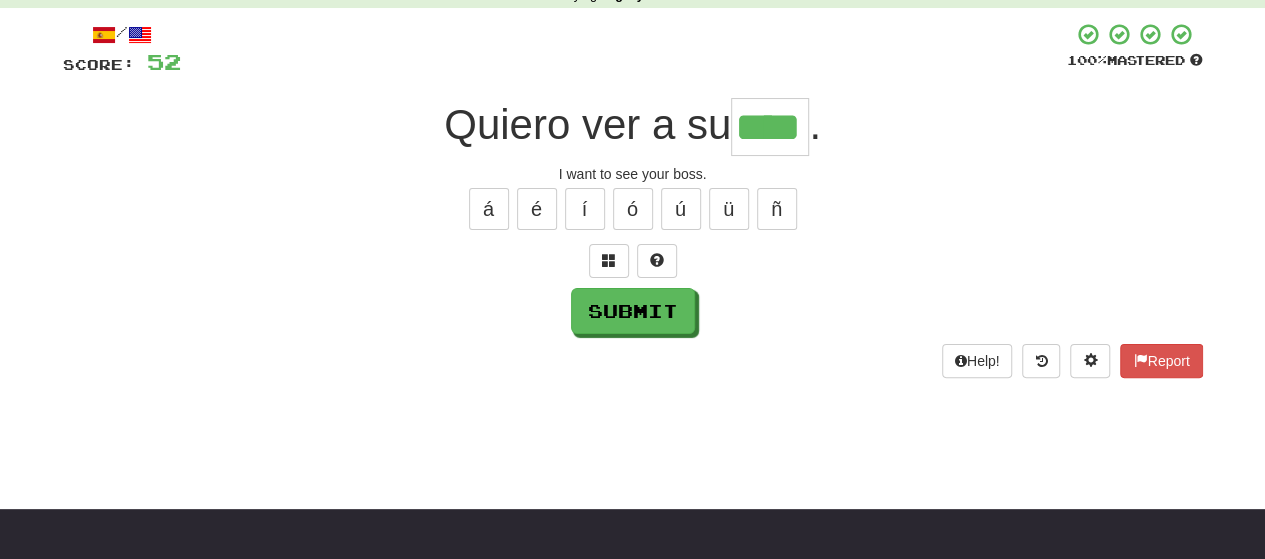 type on "****" 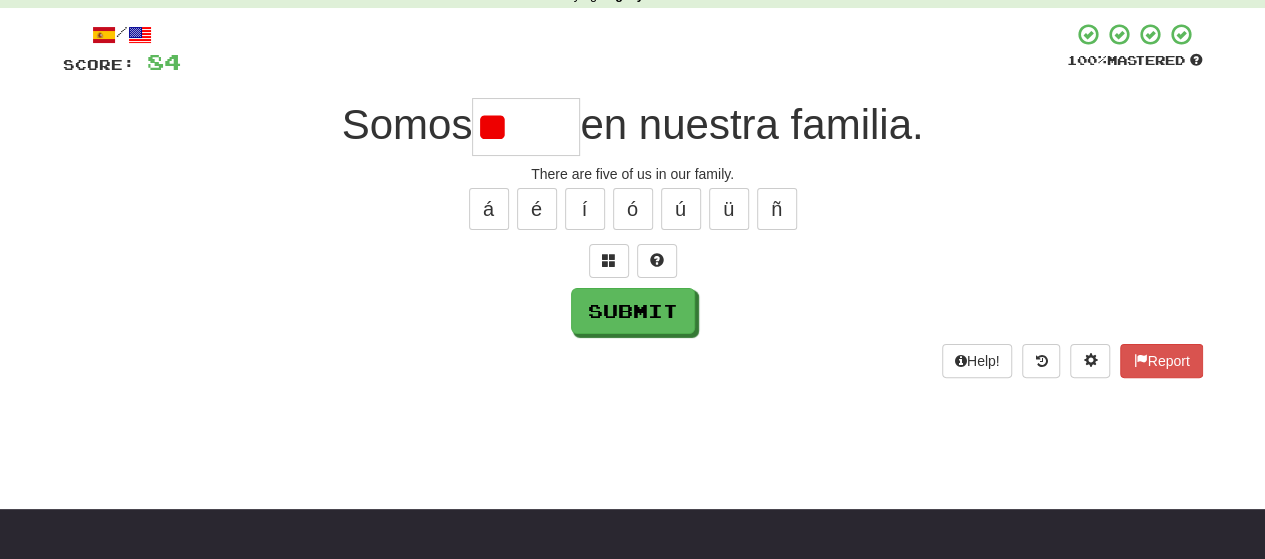 type on "*" 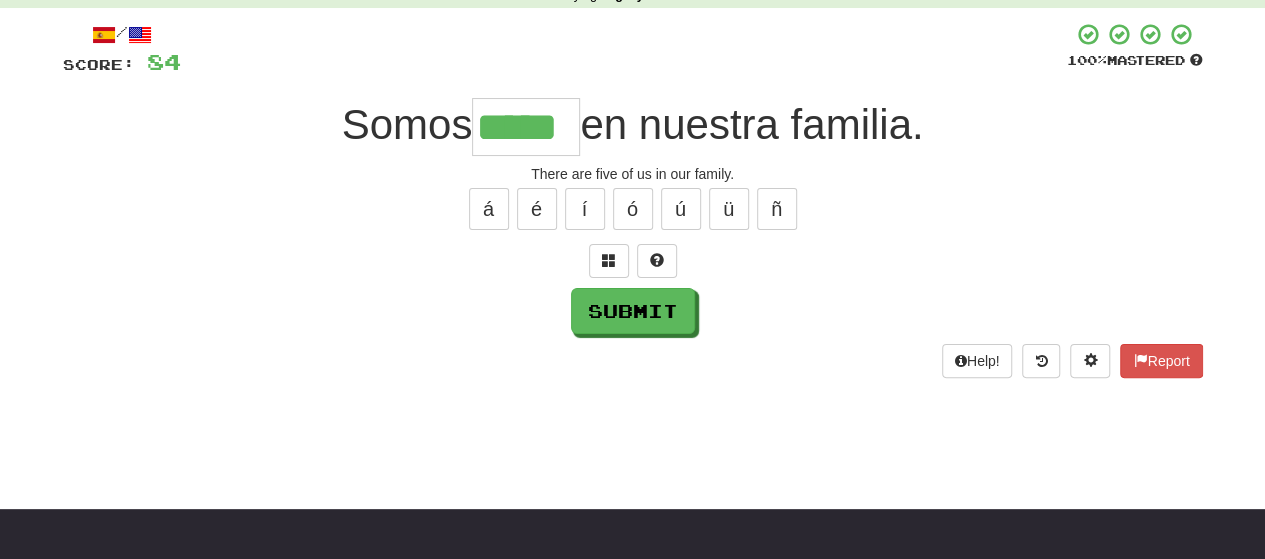 type on "*****" 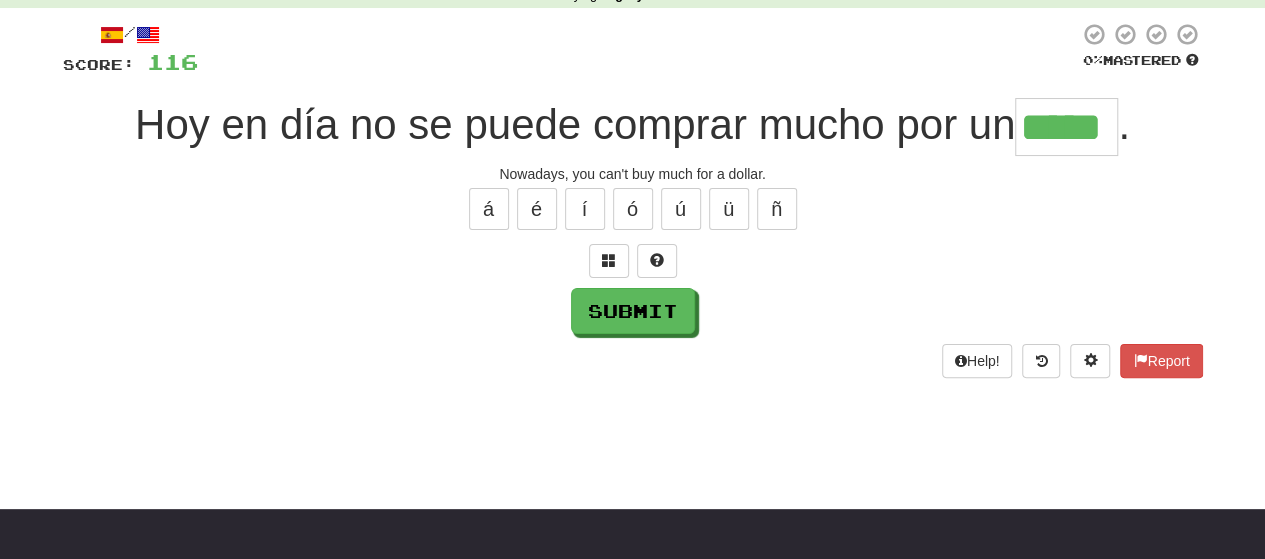 type on "*****" 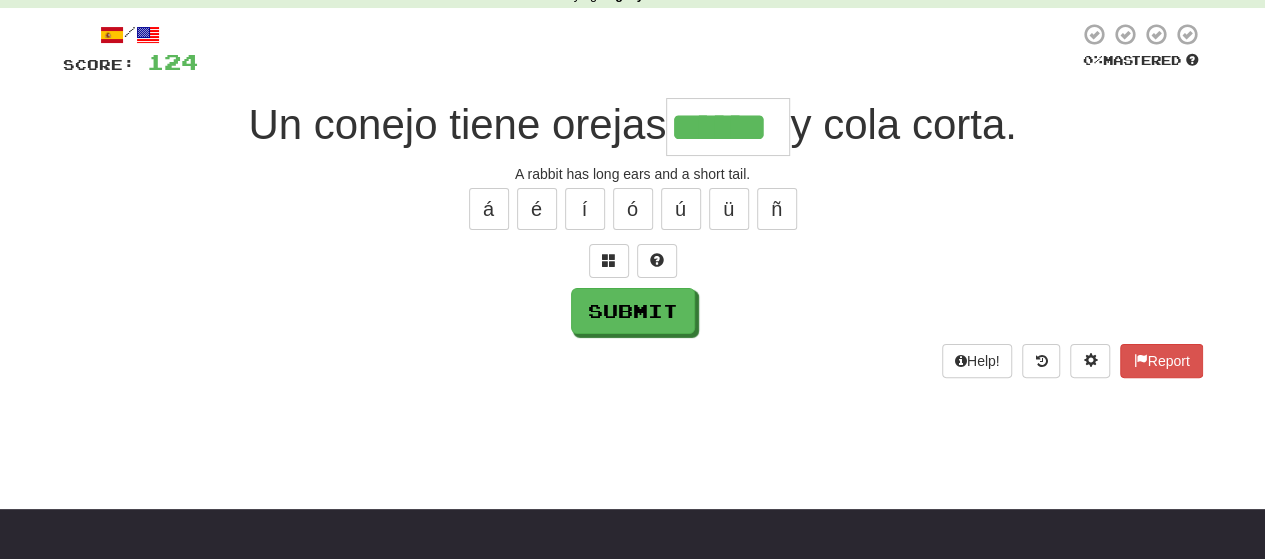 type on "******" 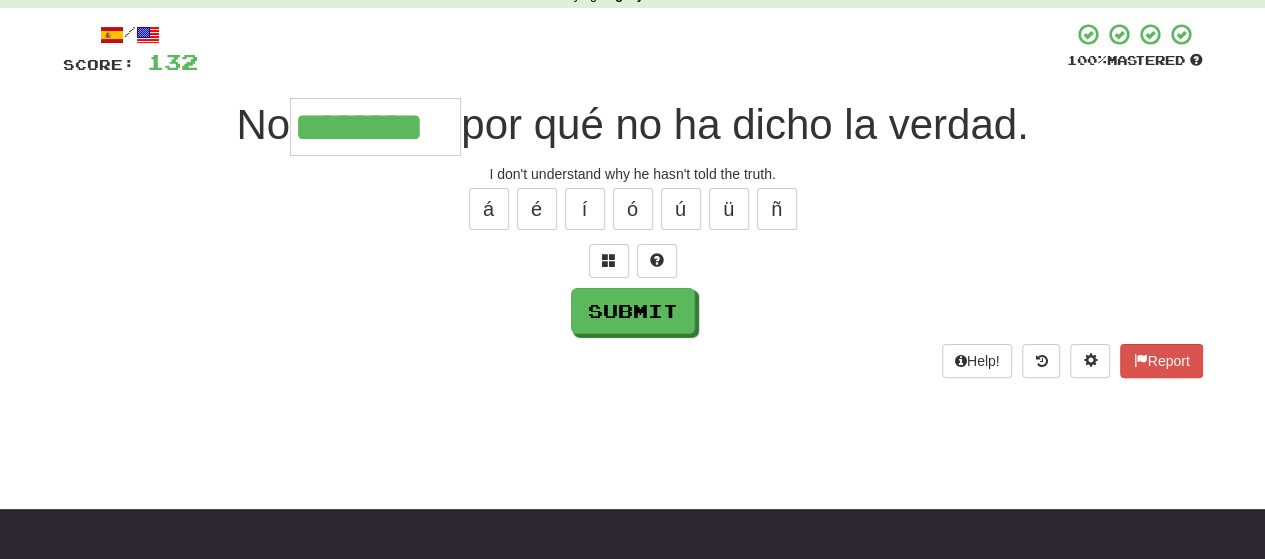 type on "********" 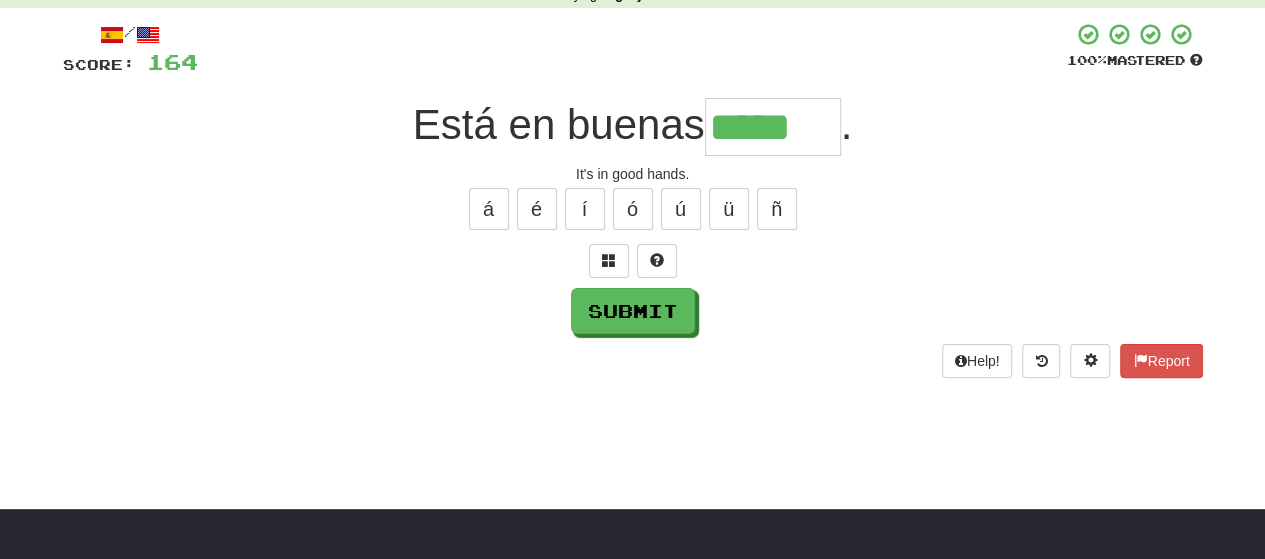 type on "*****" 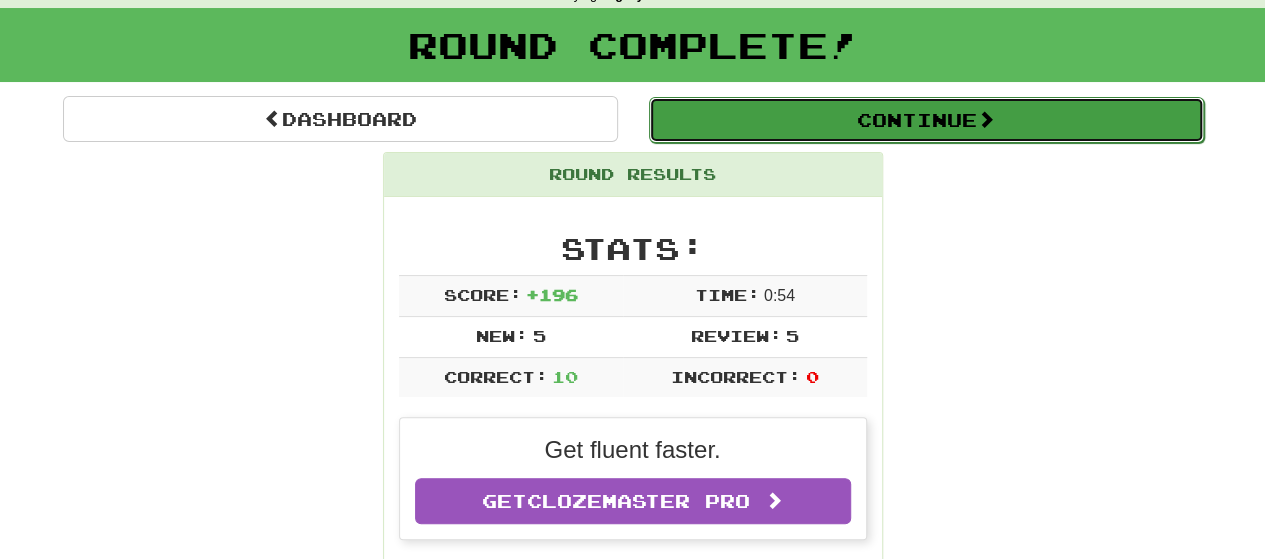 click on "Continue" at bounding box center [926, 120] 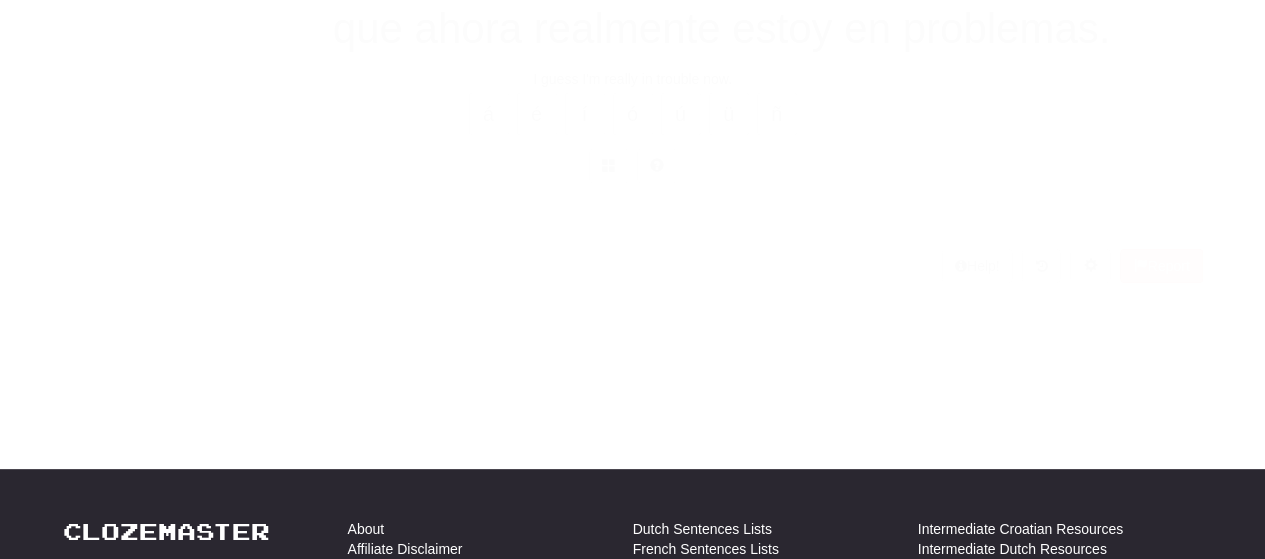 scroll, scrollTop: 100, scrollLeft: 0, axis: vertical 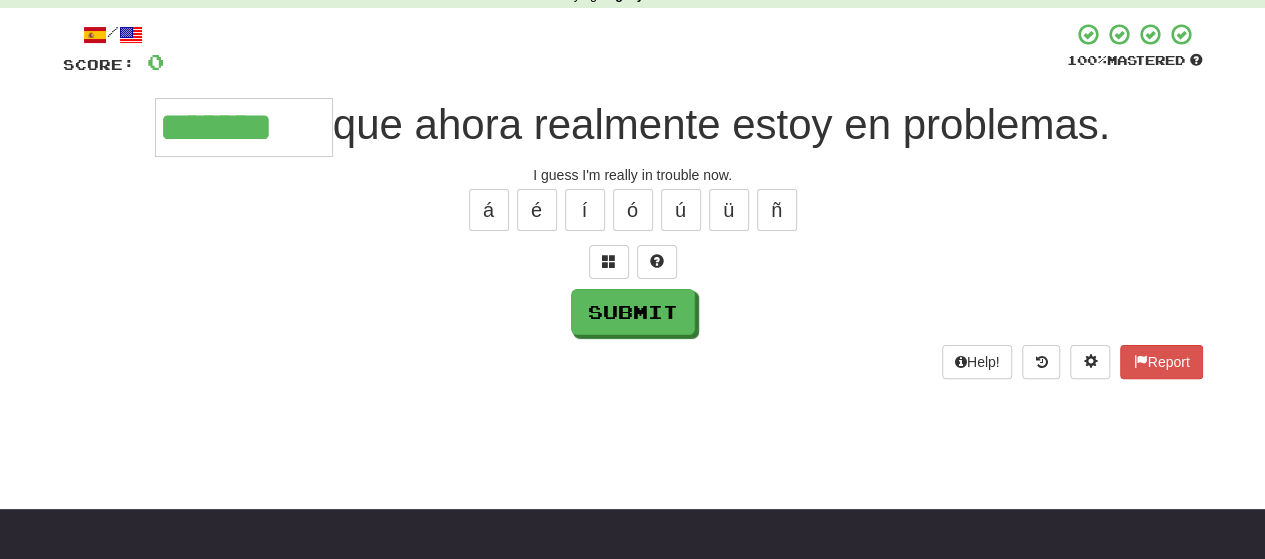 type on "*******" 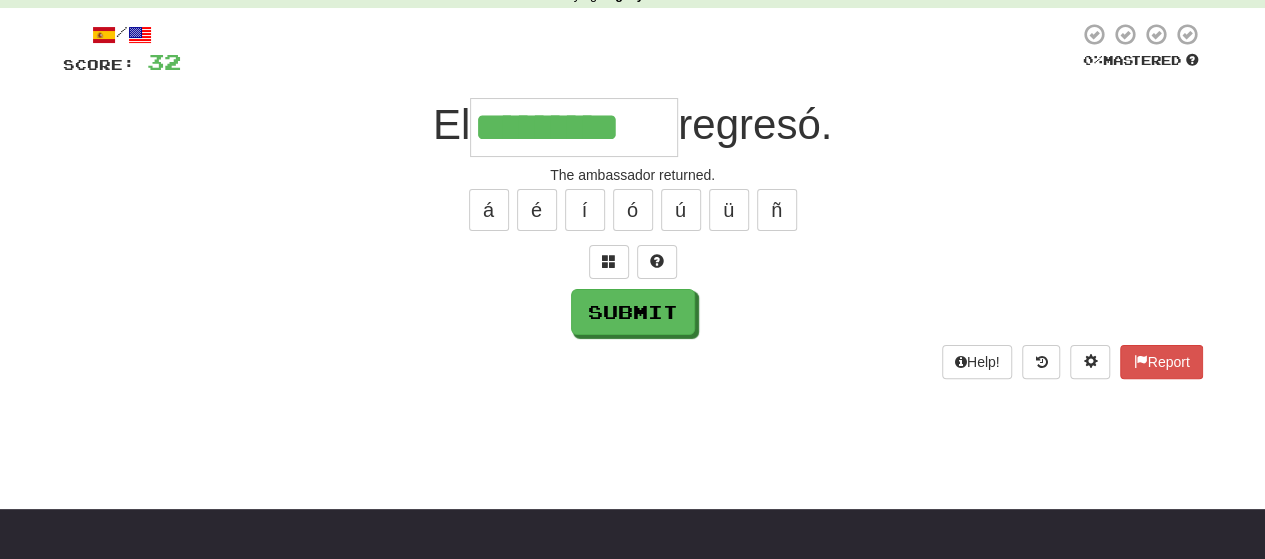 type on "*********" 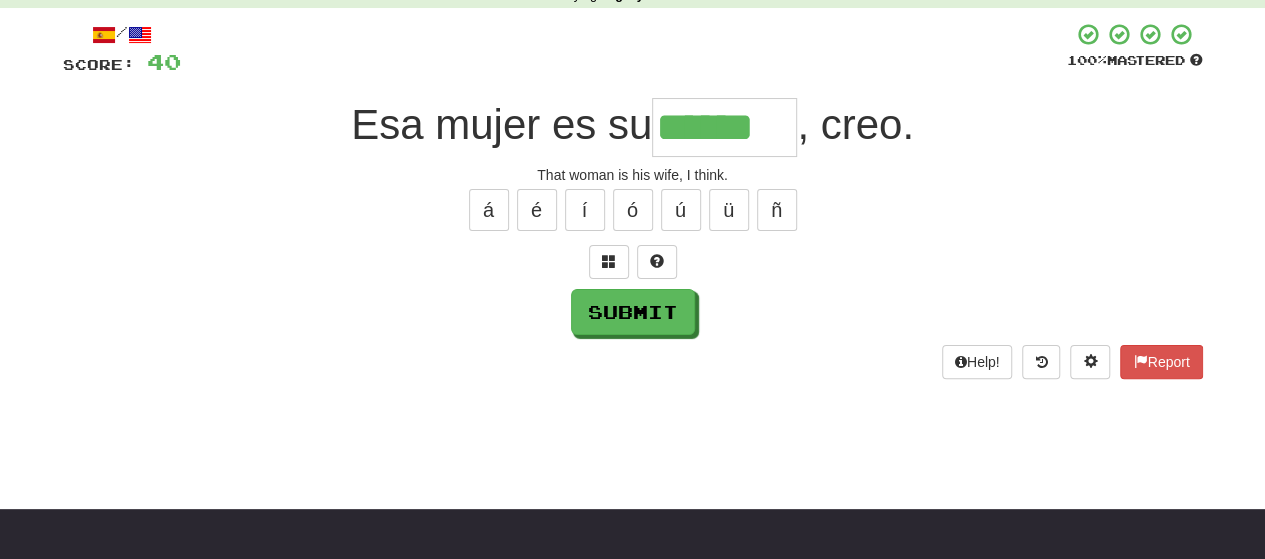 type on "******" 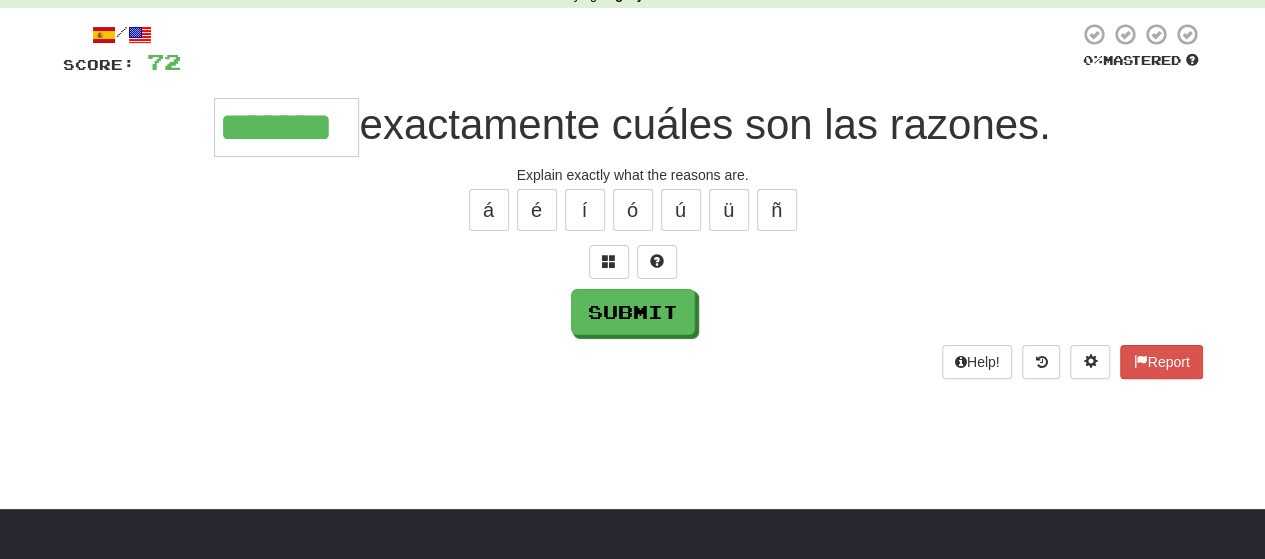 type on "*******" 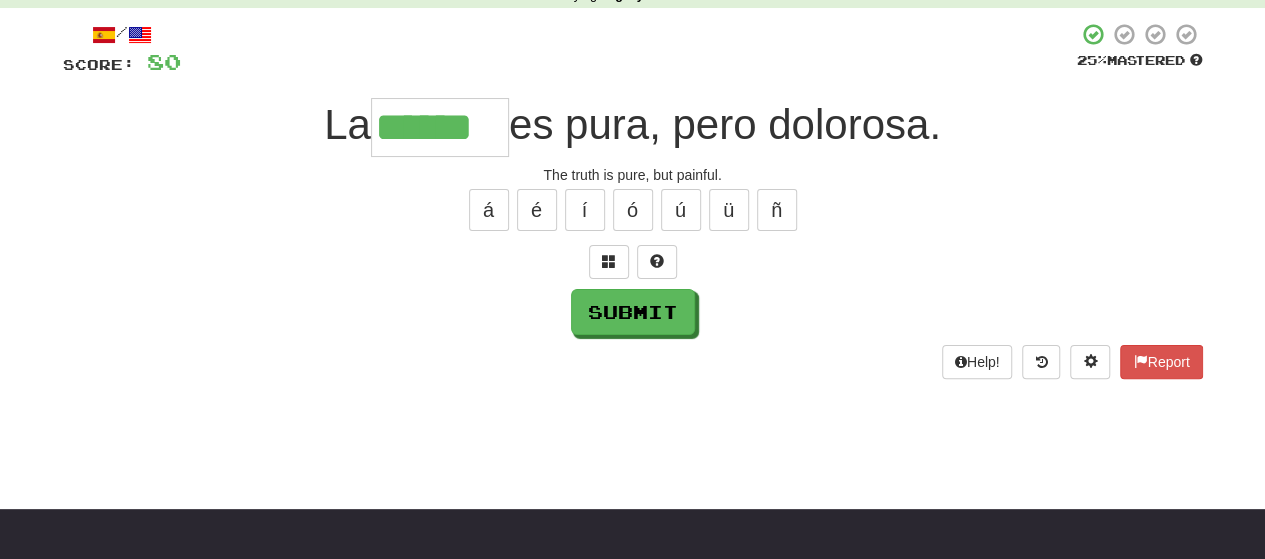 type on "******" 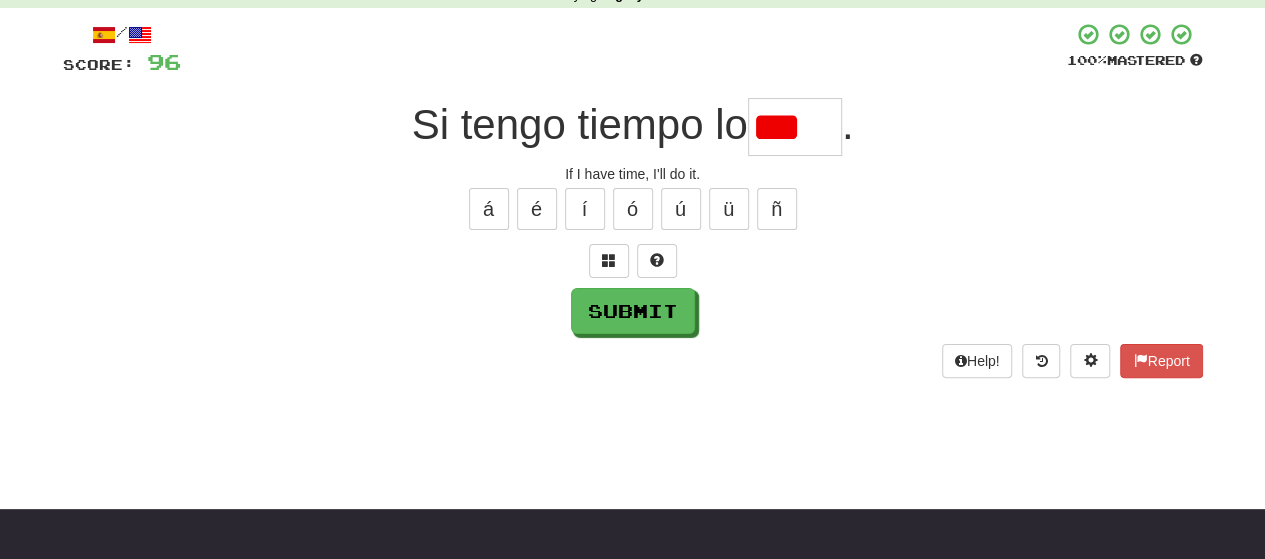 scroll, scrollTop: 0, scrollLeft: 0, axis: both 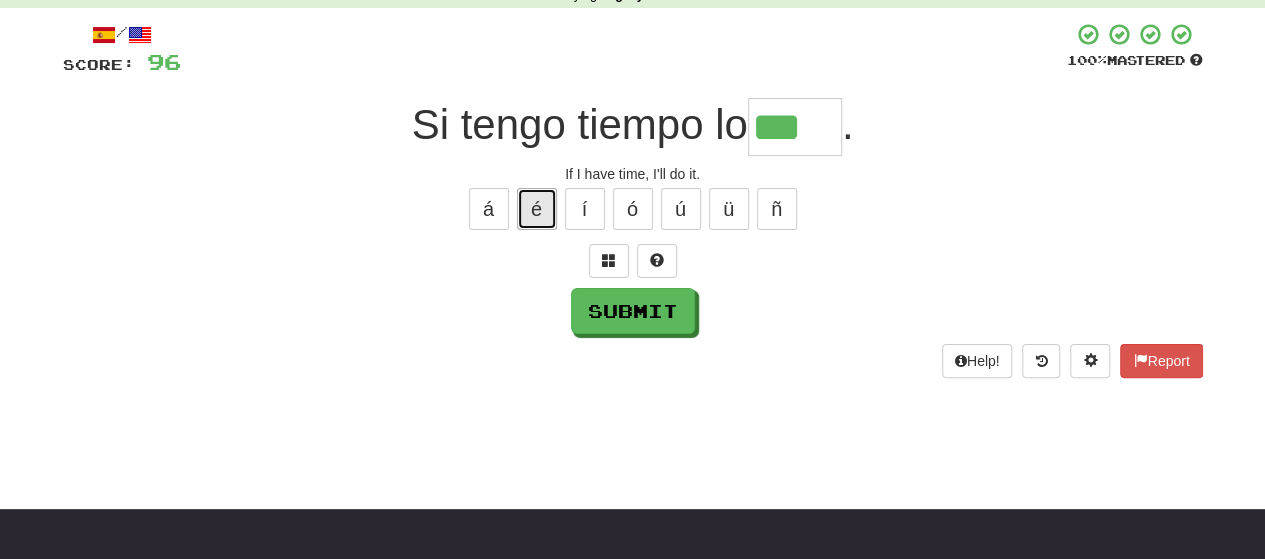 click on "é" at bounding box center (537, 209) 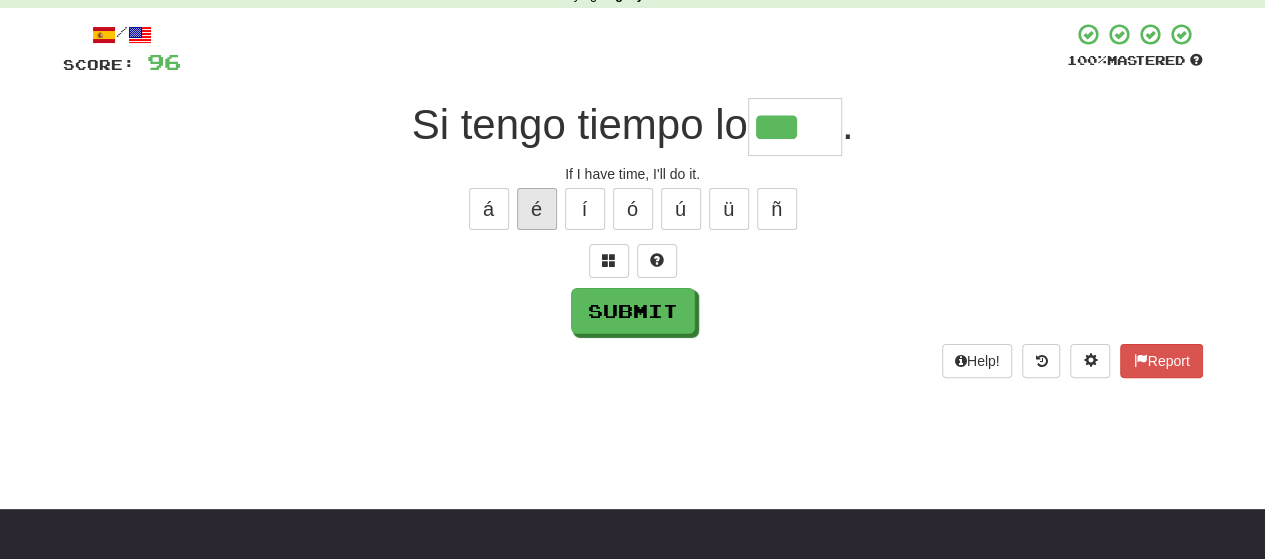 type on "****" 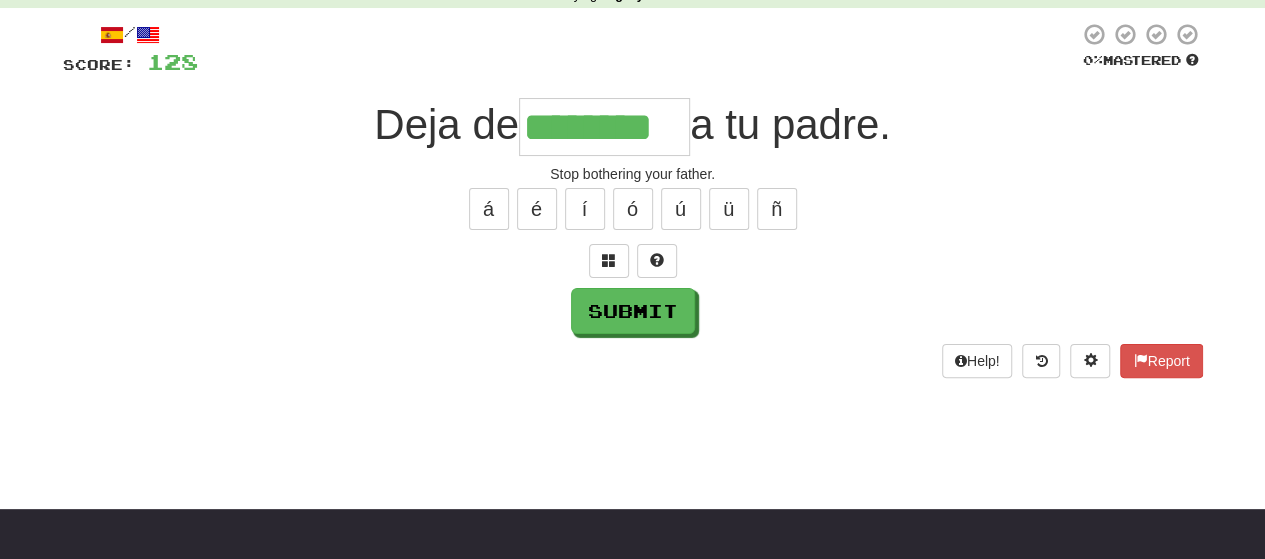 type on "********" 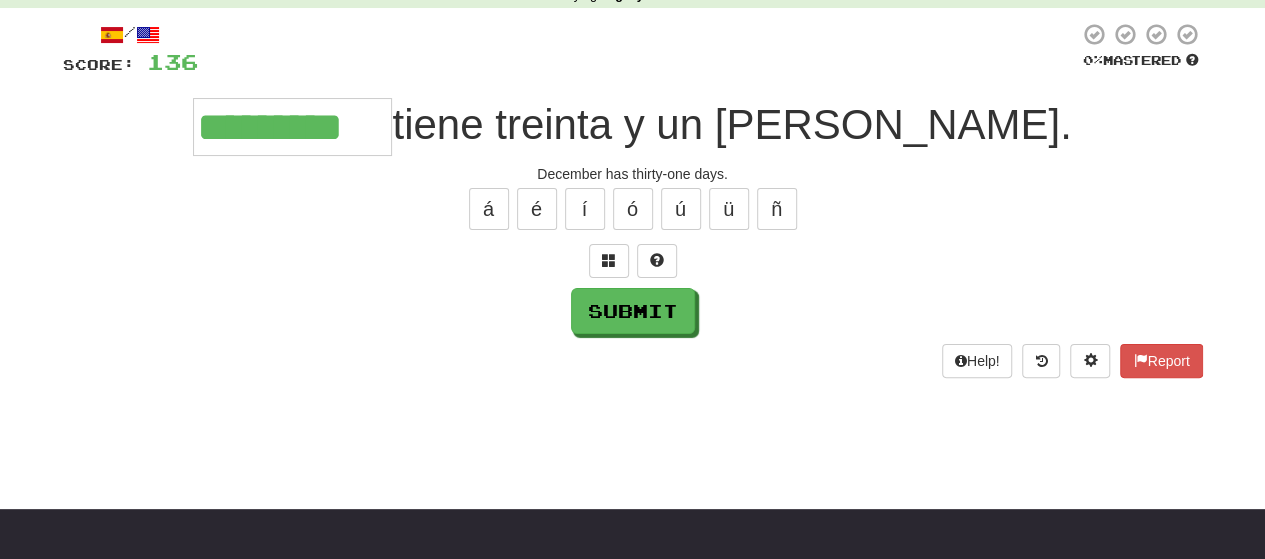 type on "*********" 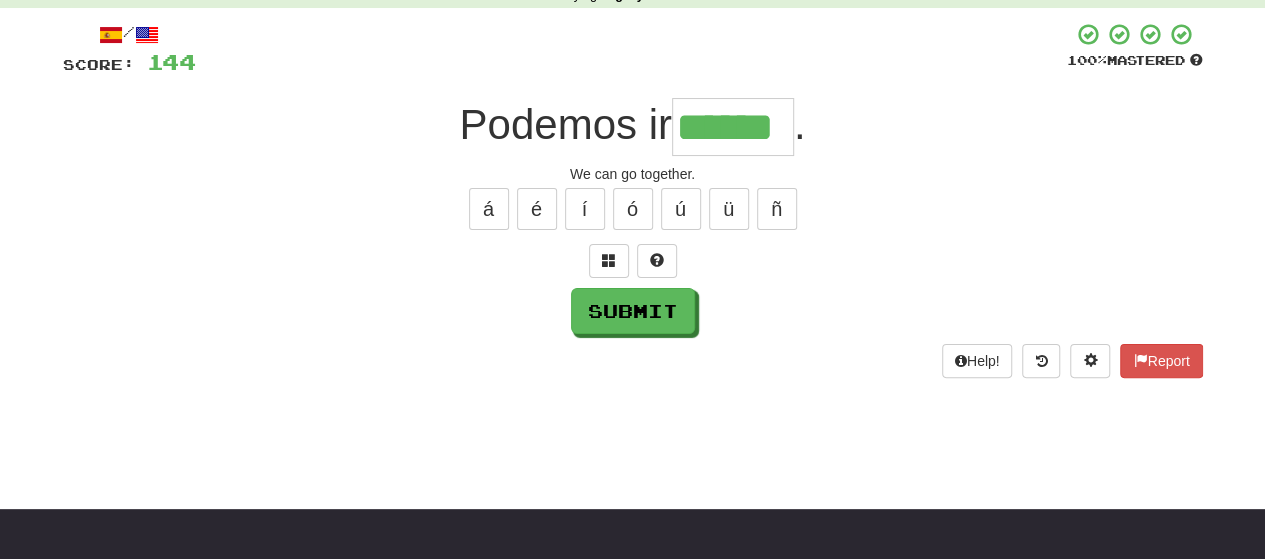 type on "******" 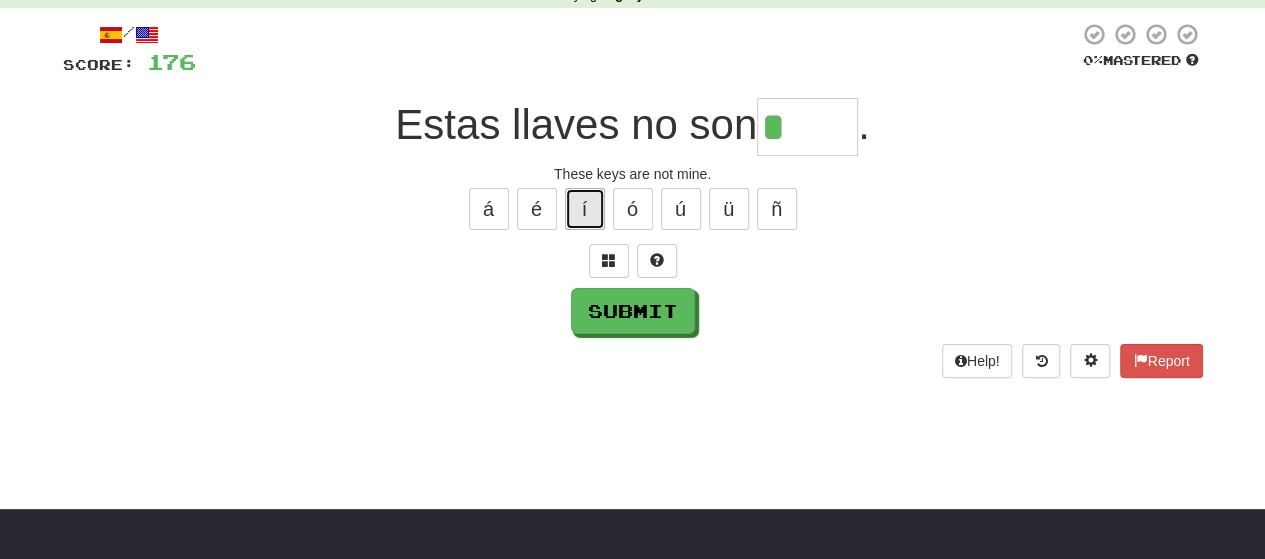 click on "í" at bounding box center [585, 209] 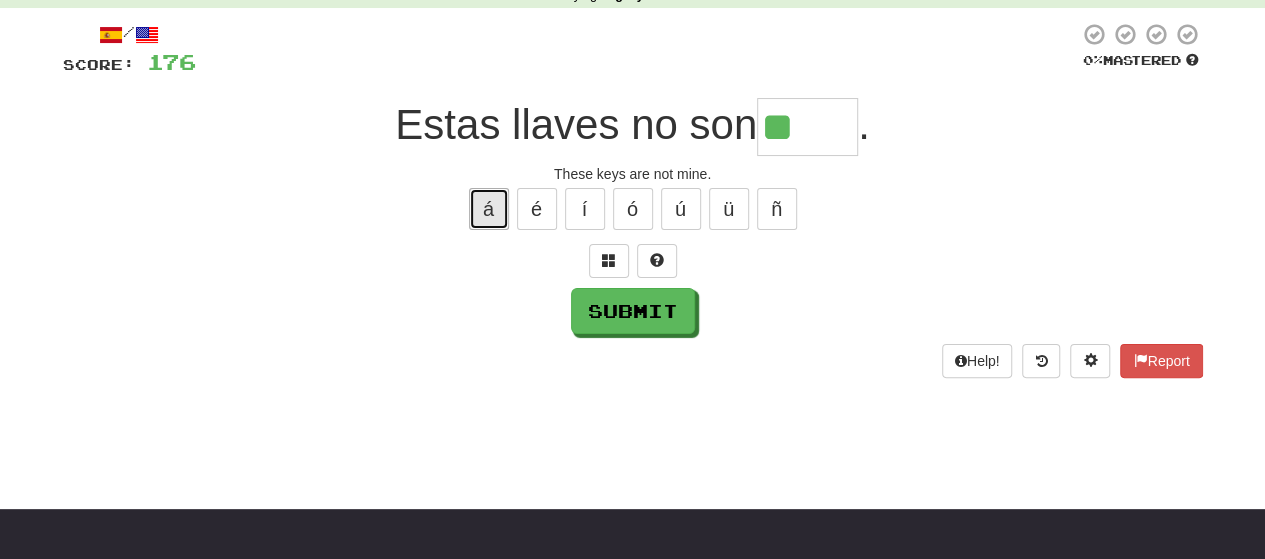 click on "á" at bounding box center [489, 209] 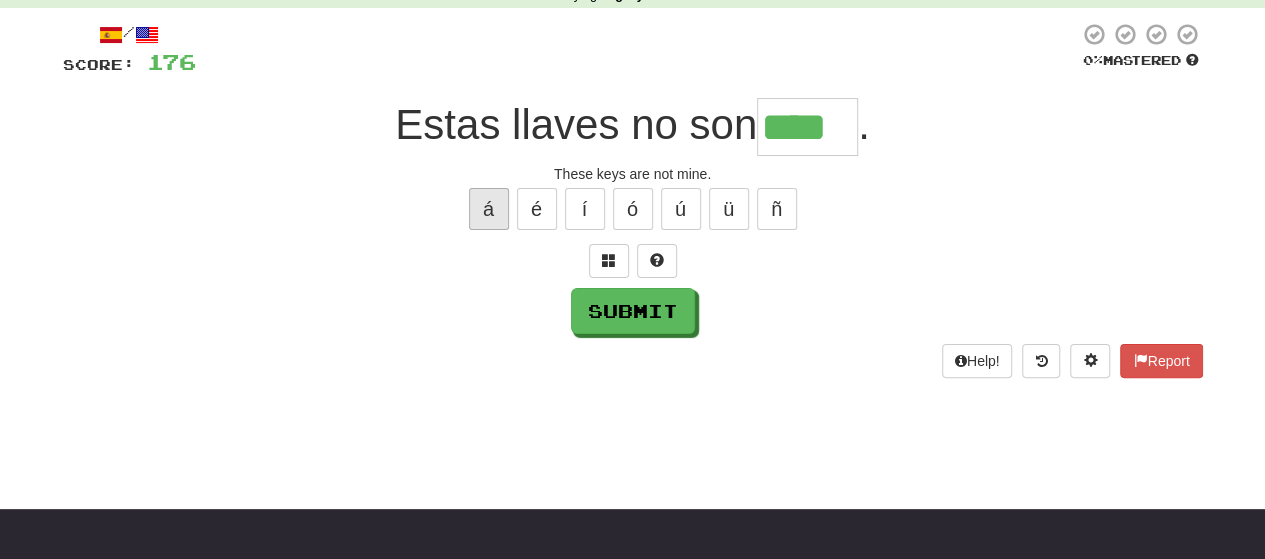 type on "****" 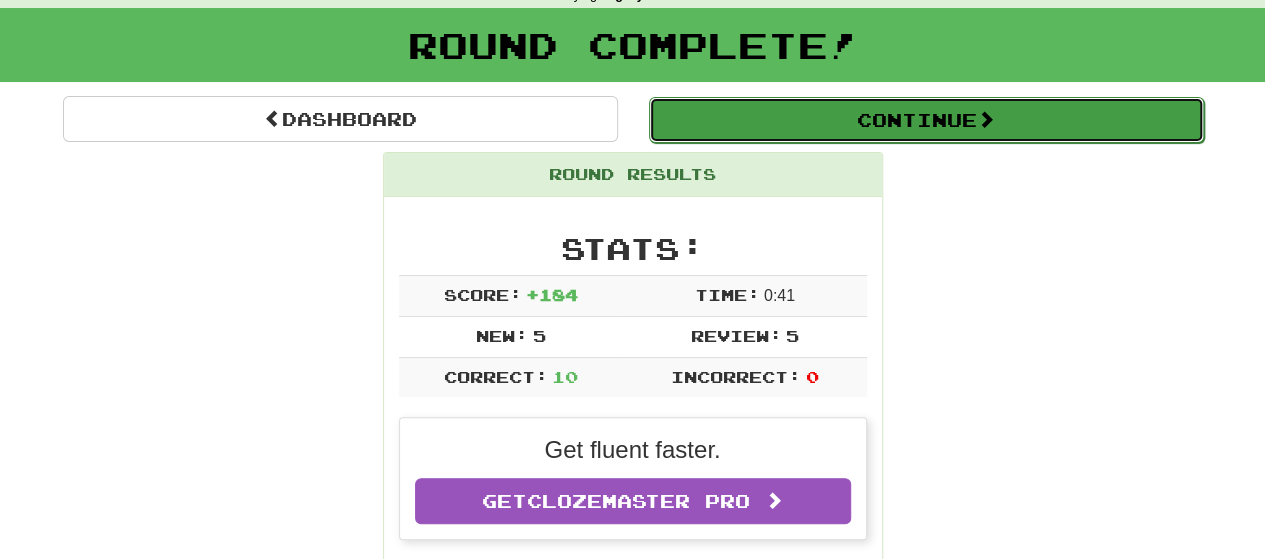 click on "Continue" at bounding box center [926, 120] 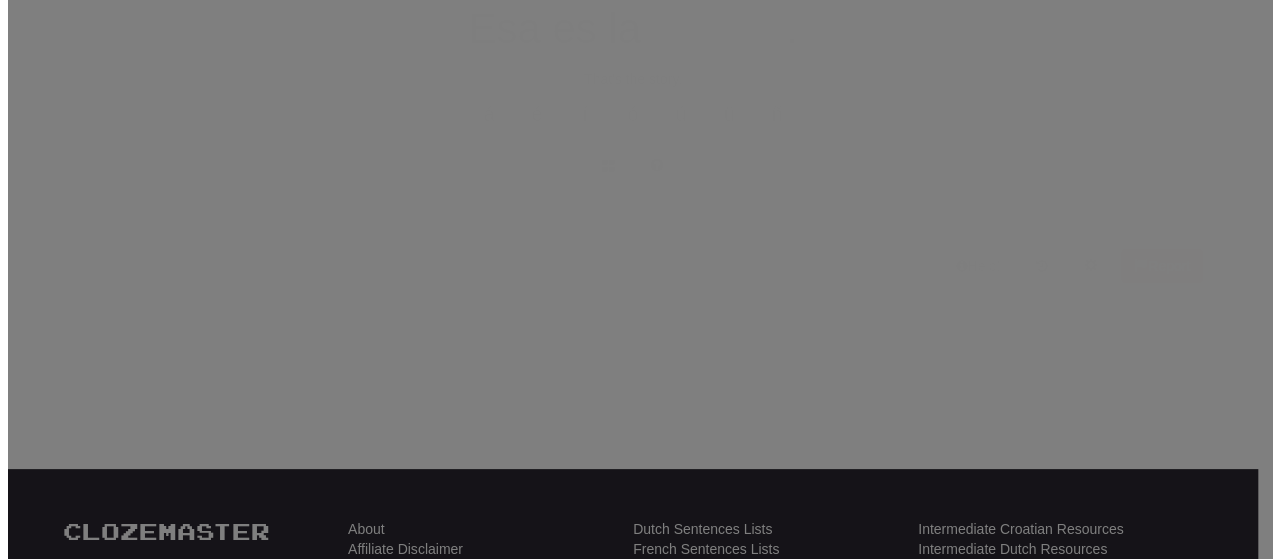 scroll, scrollTop: 100, scrollLeft: 0, axis: vertical 